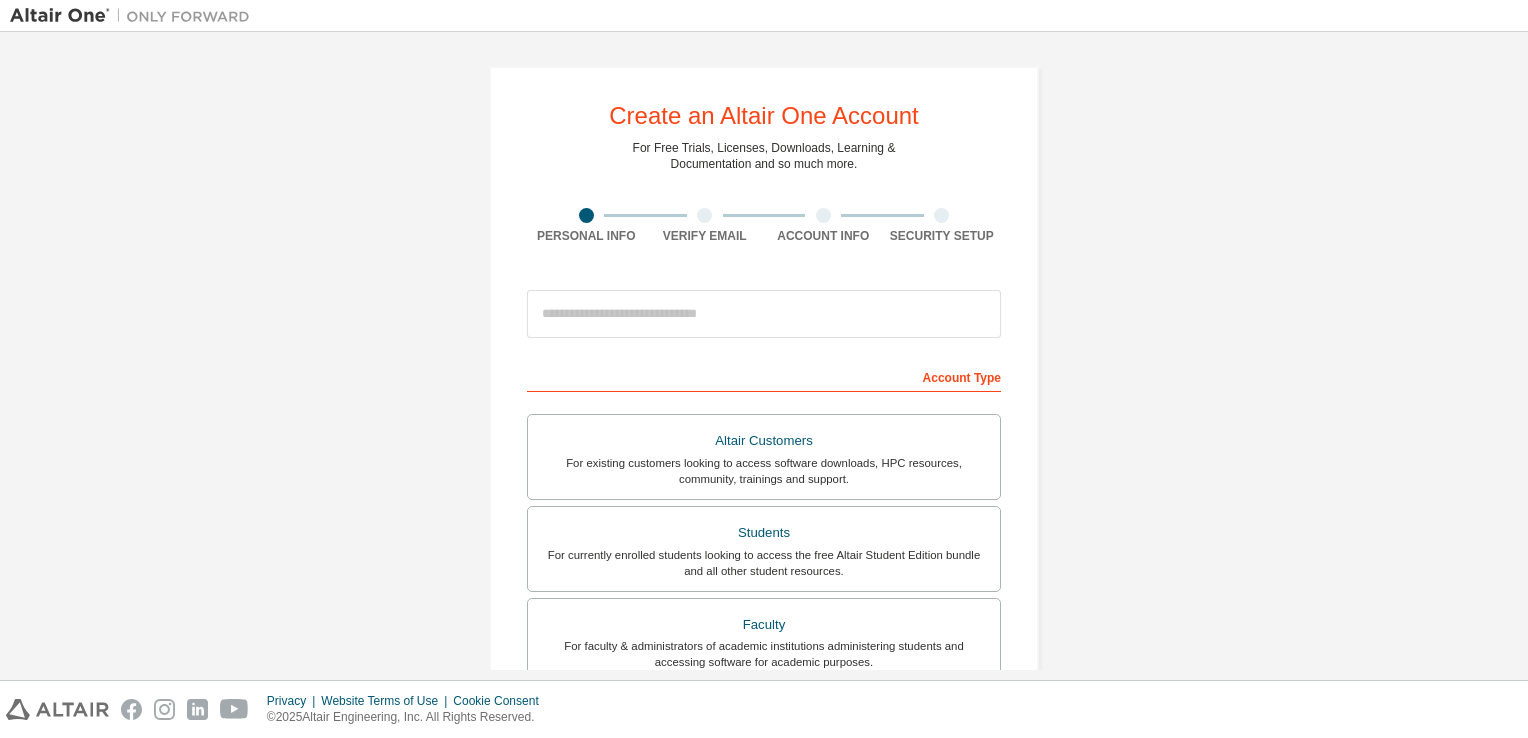 scroll, scrollTop: 0, scrollLeft: 0, axis: both 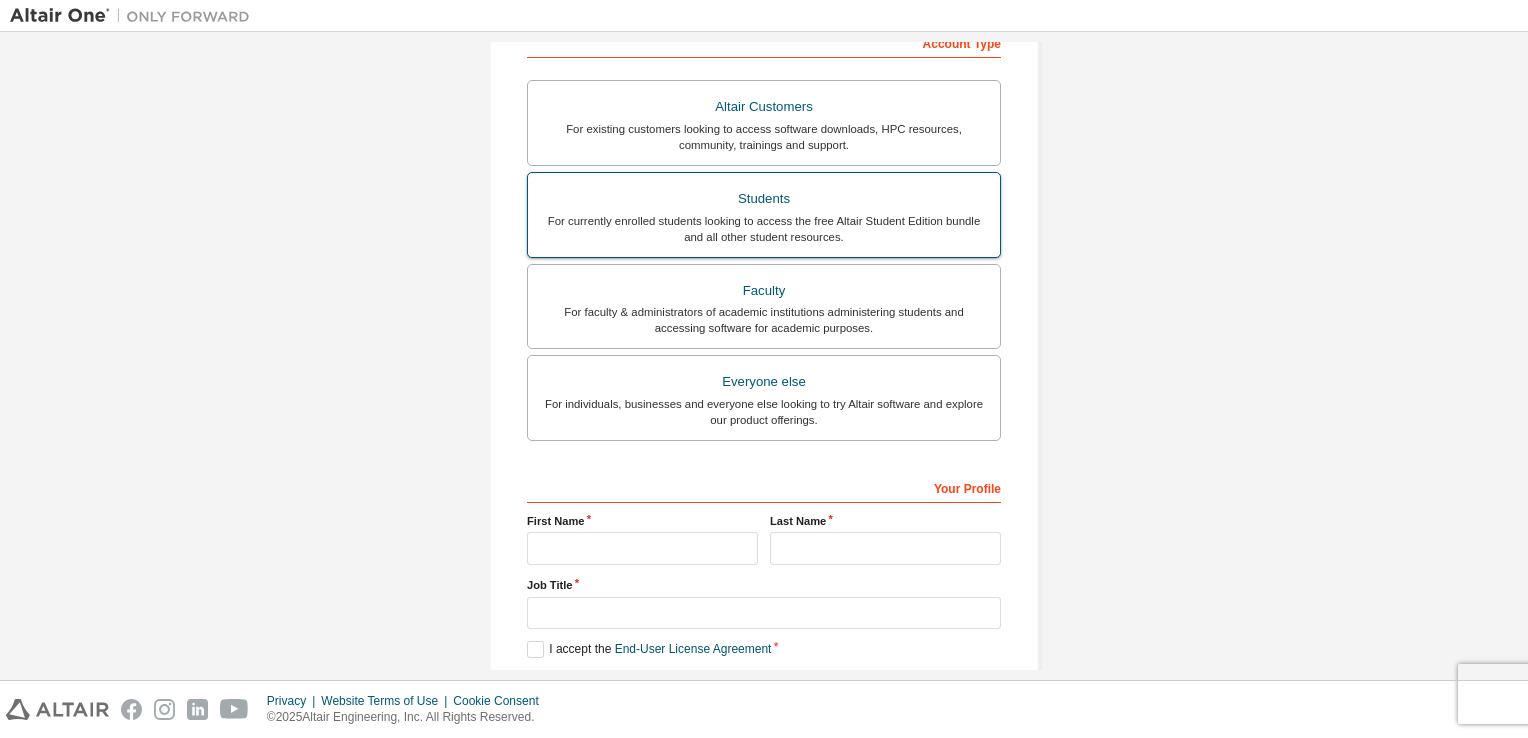 click on "For currently enrolled students looking to access the free Altair Student Edition bundle and all other student resources." at bounding box center (764, 229) 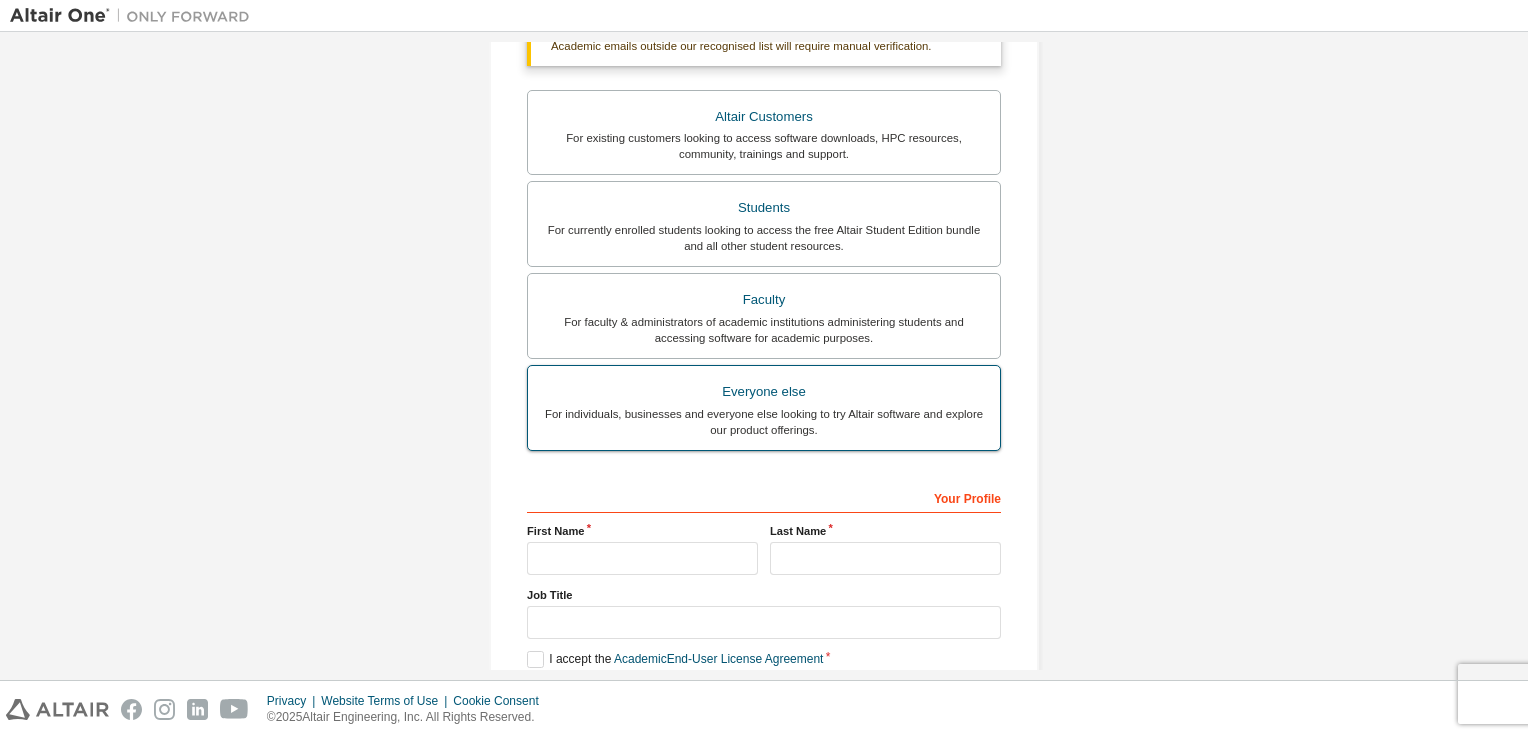 scroll, scrollTop: 378, scrollLeft: 0, axis: vertical 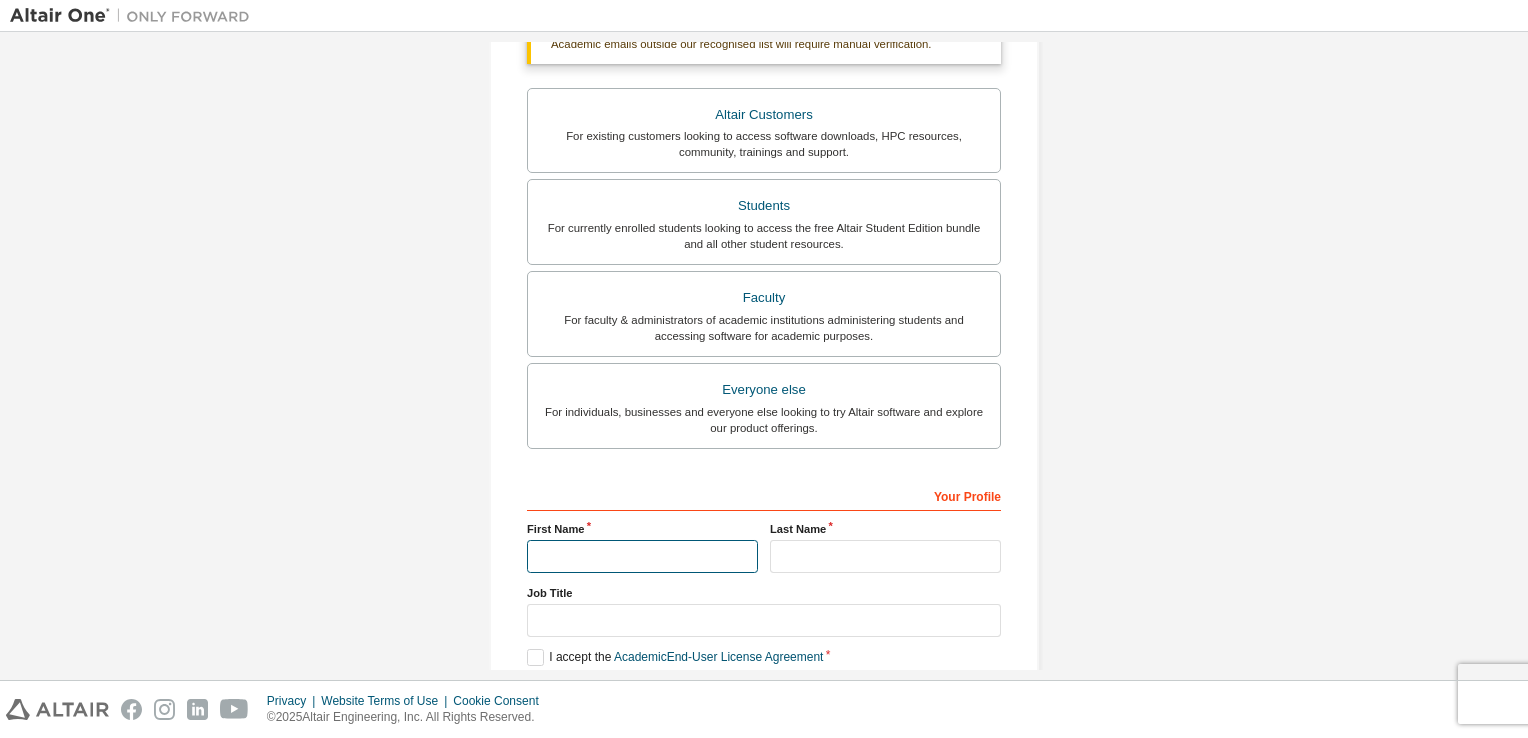 click at bounding box center [642, 556] 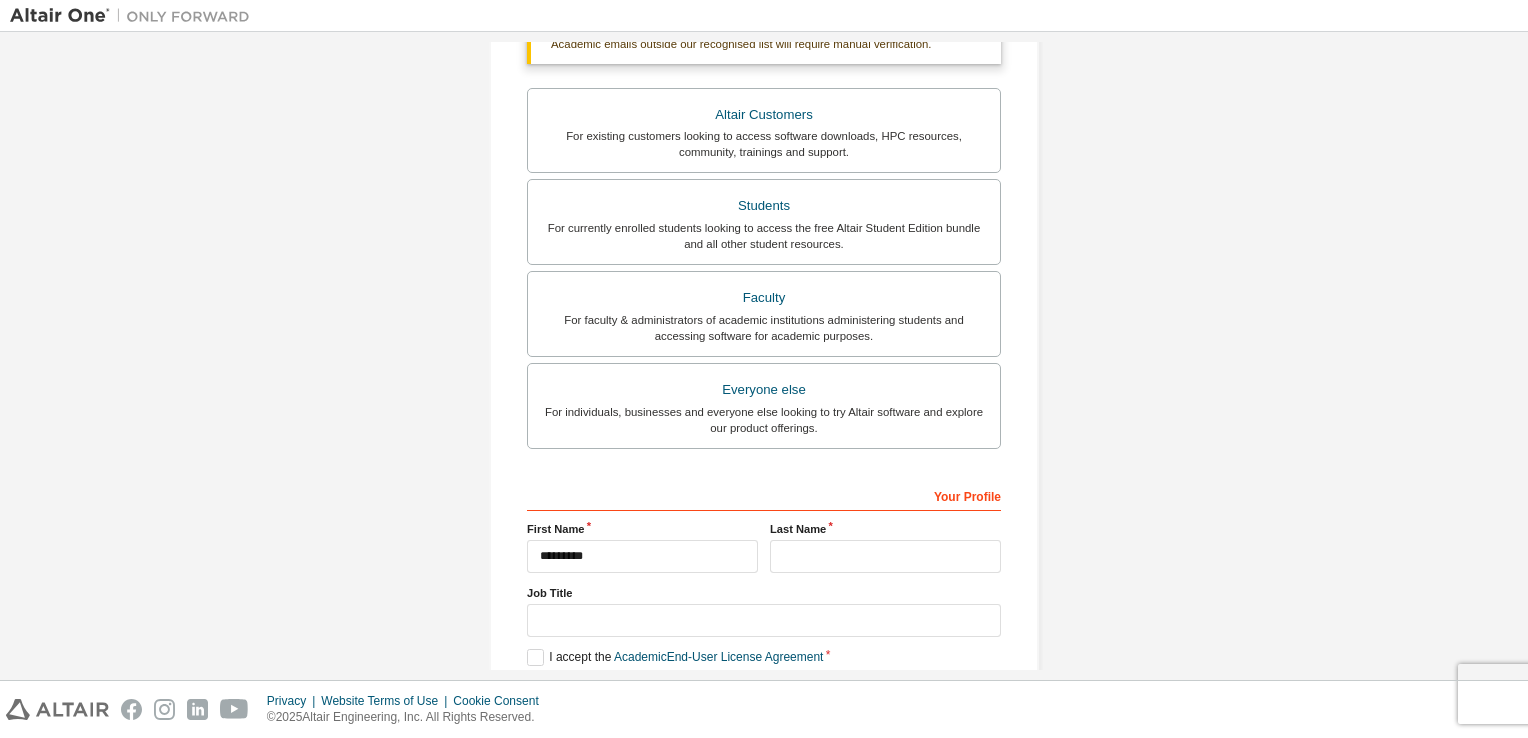 type on "*" 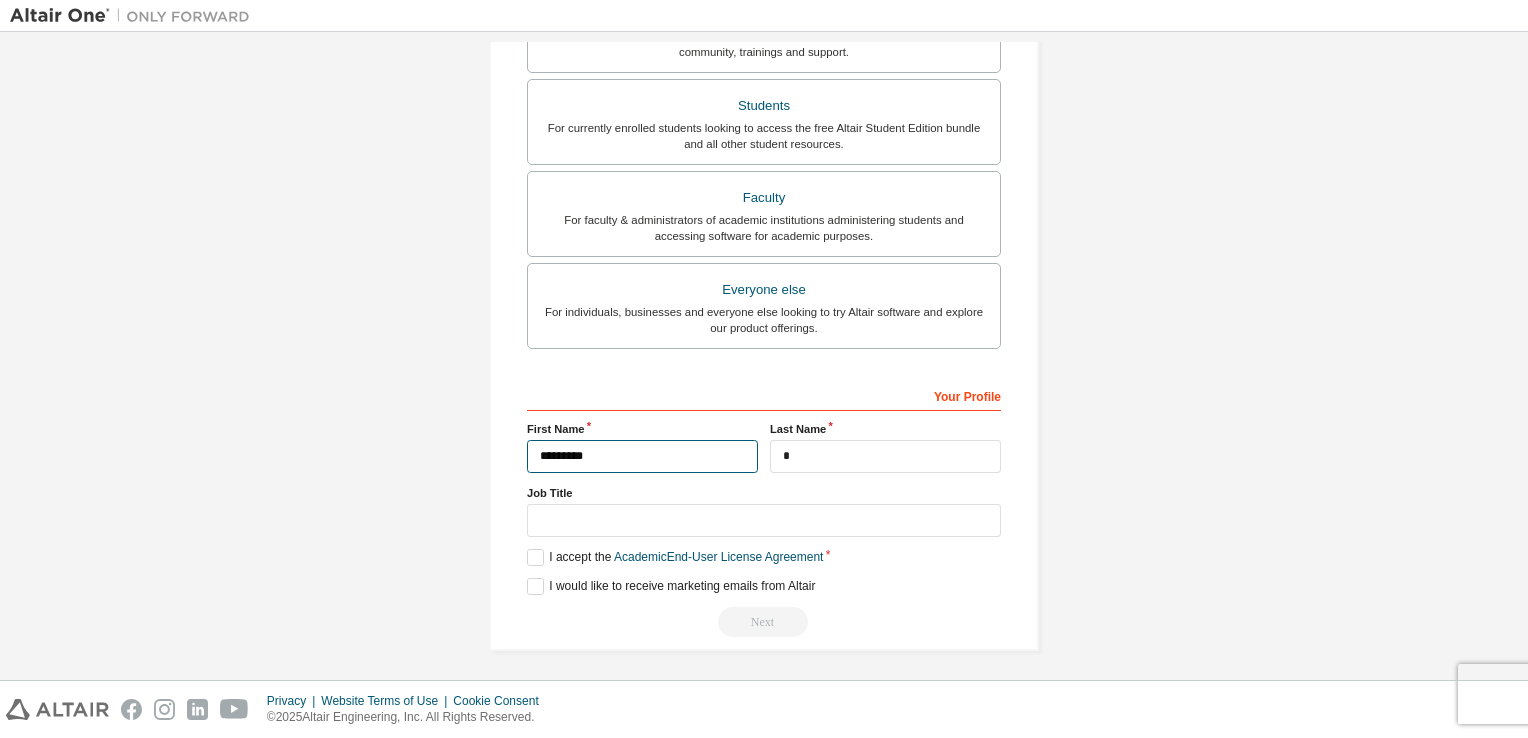 scroll, scrollTop: 477, scrollLeft: 0, axis: vertical 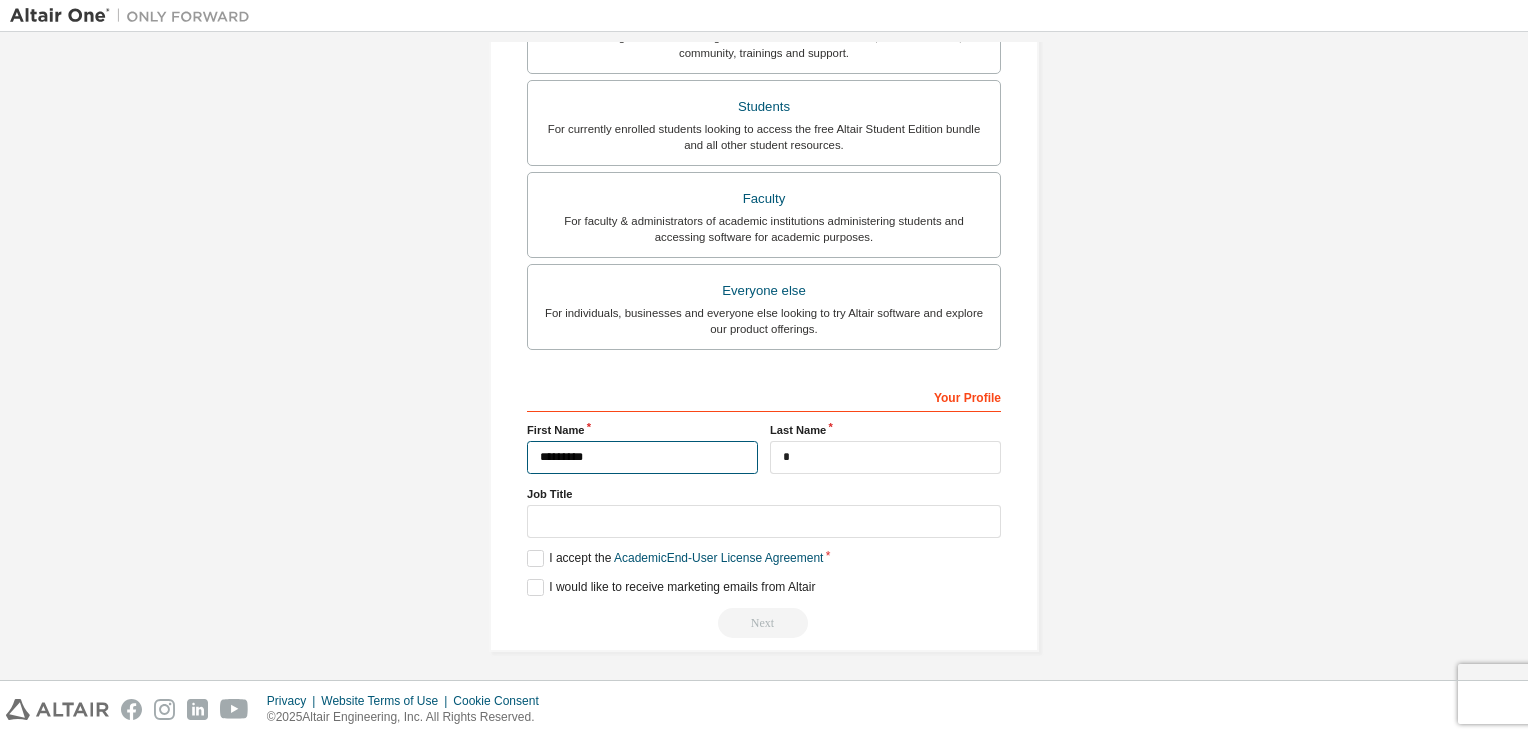 click on "*********" at bounding box center (642, 457) 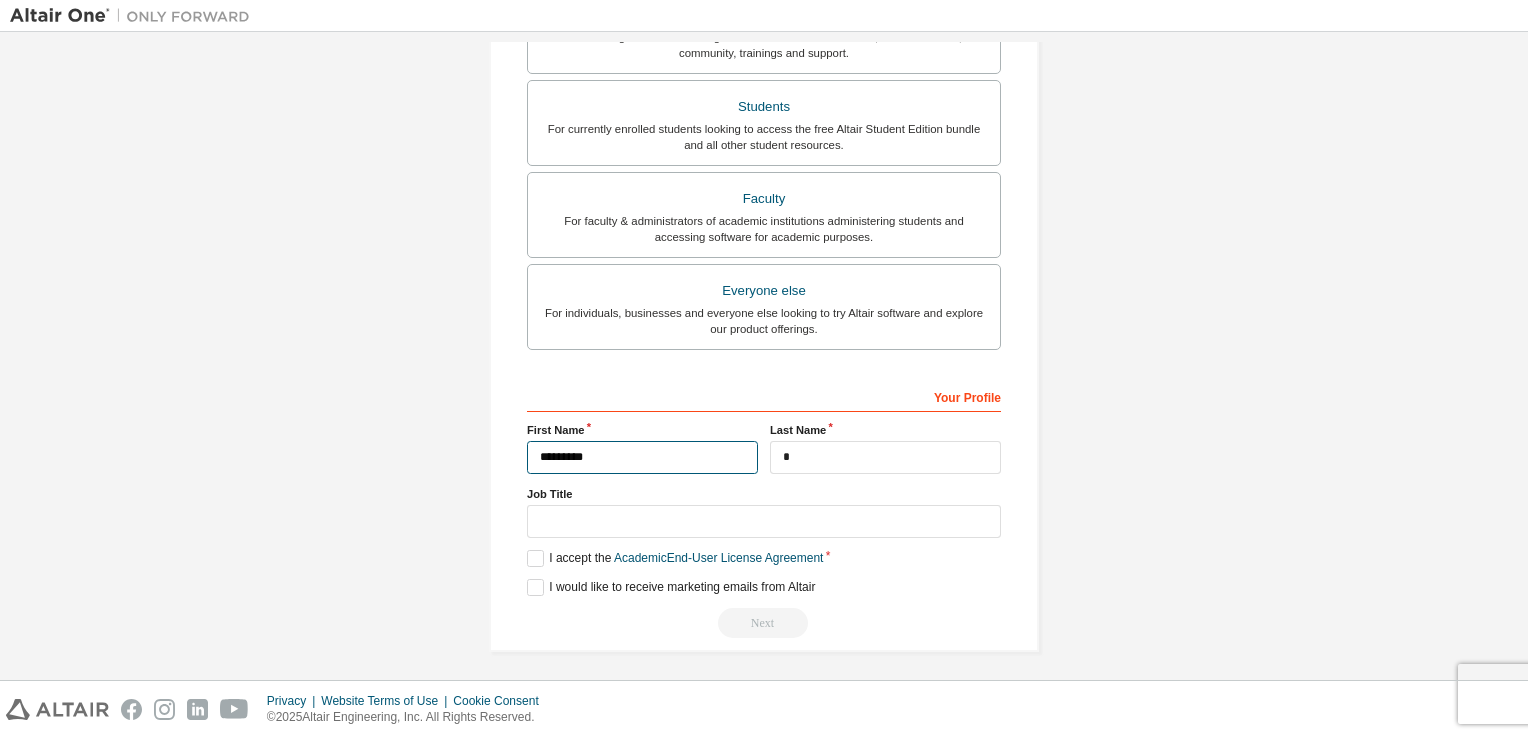 click on "*********" at bounding box center [642, 457] 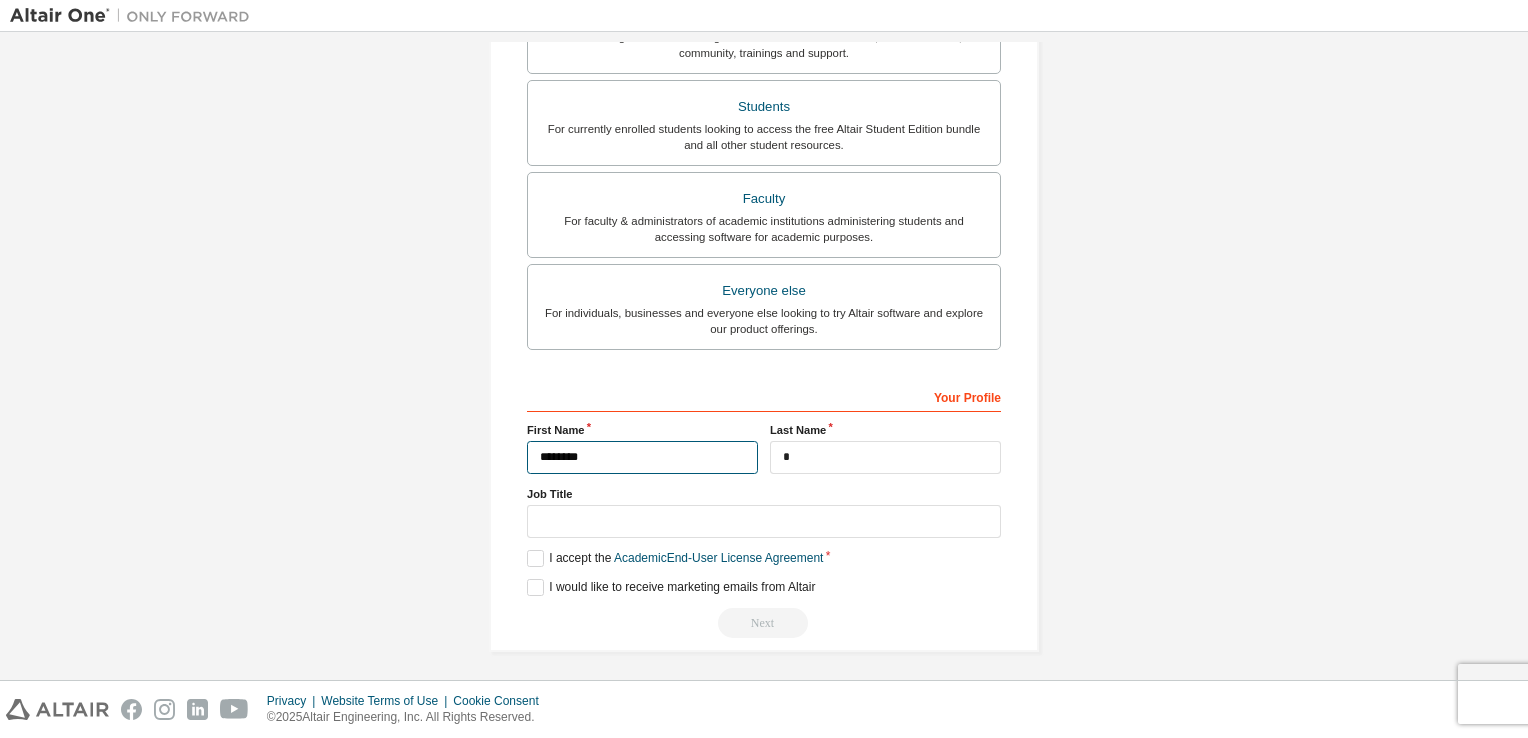 type on "*********" 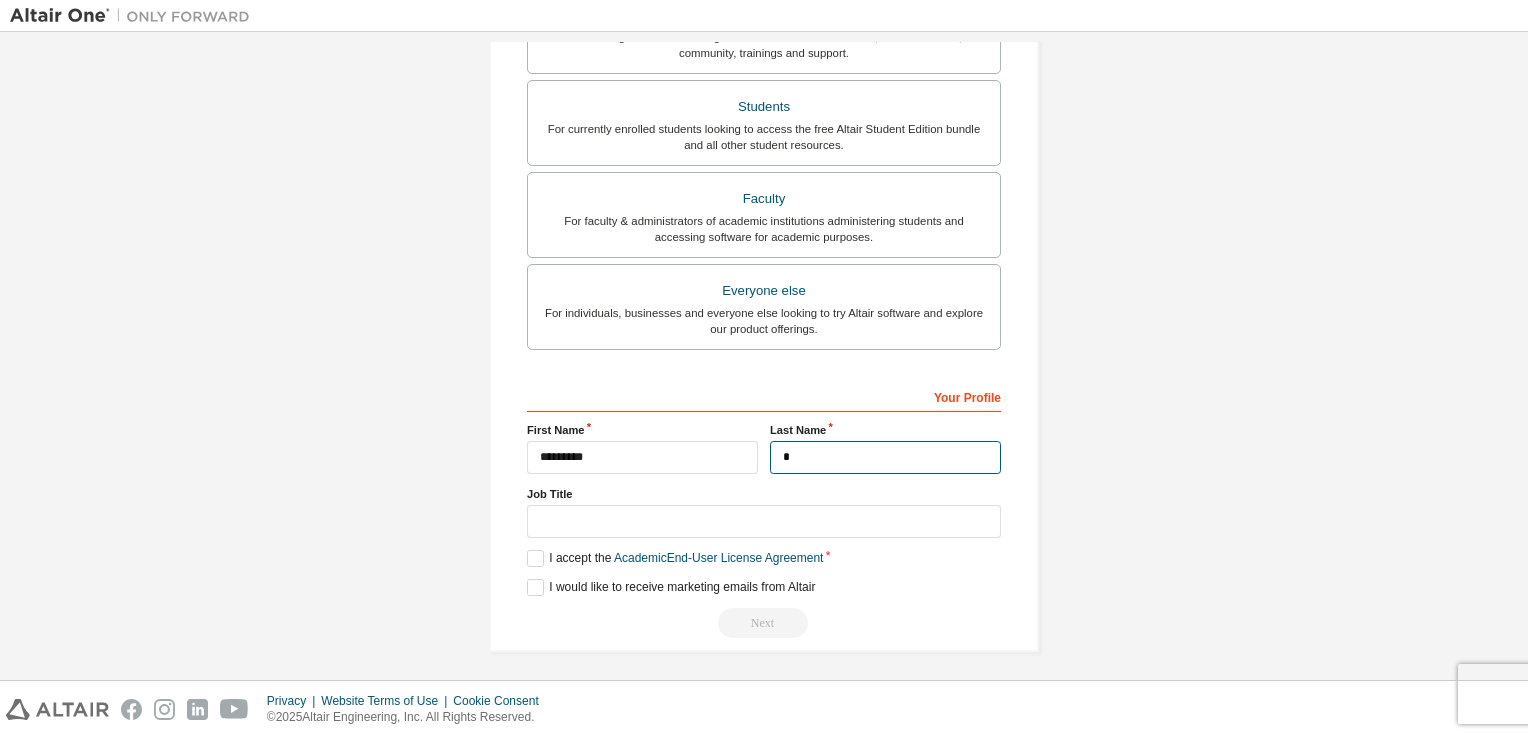 click on "*" at bounding box center (885, 457) 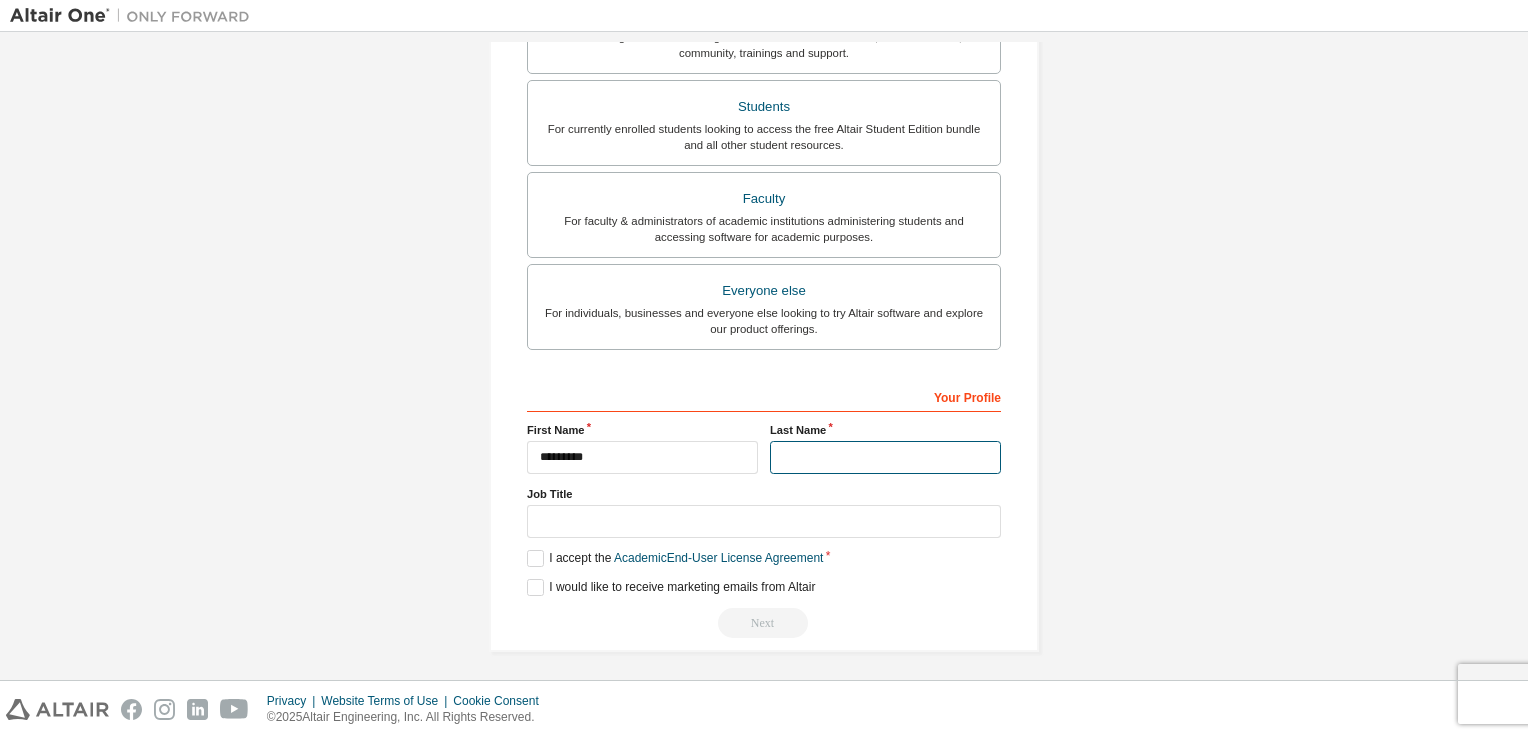 type on "*" 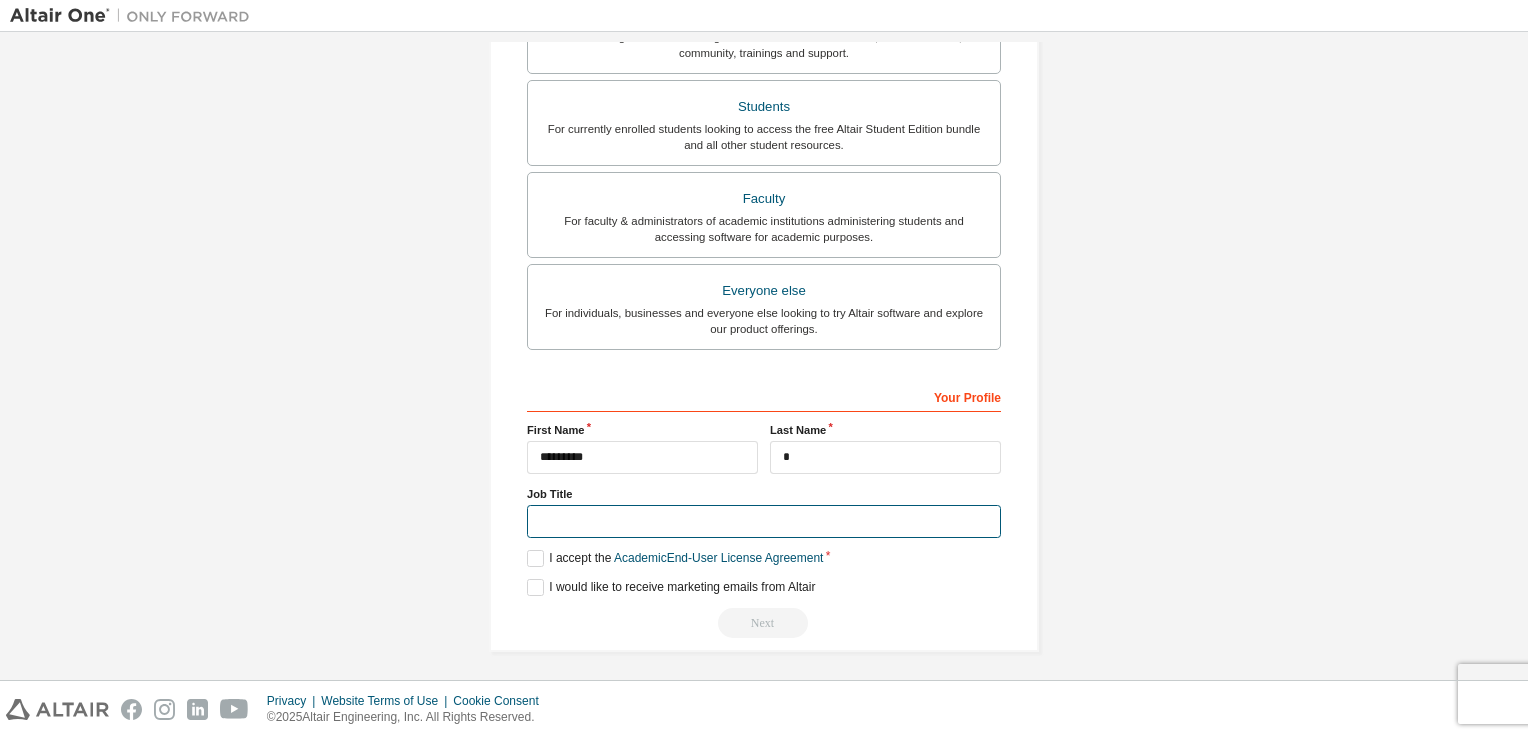 click at bounding box center [764, 521] 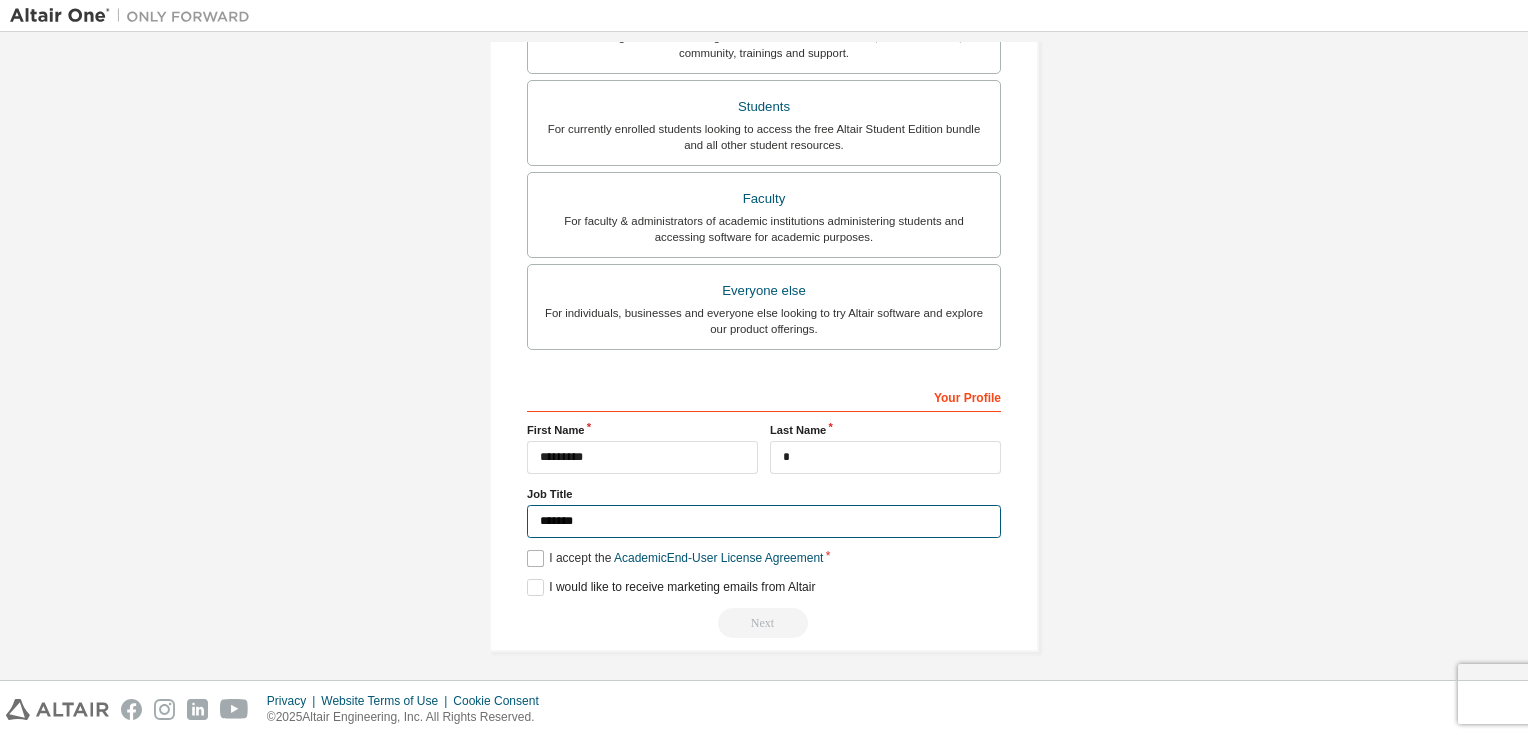 type on "*******" 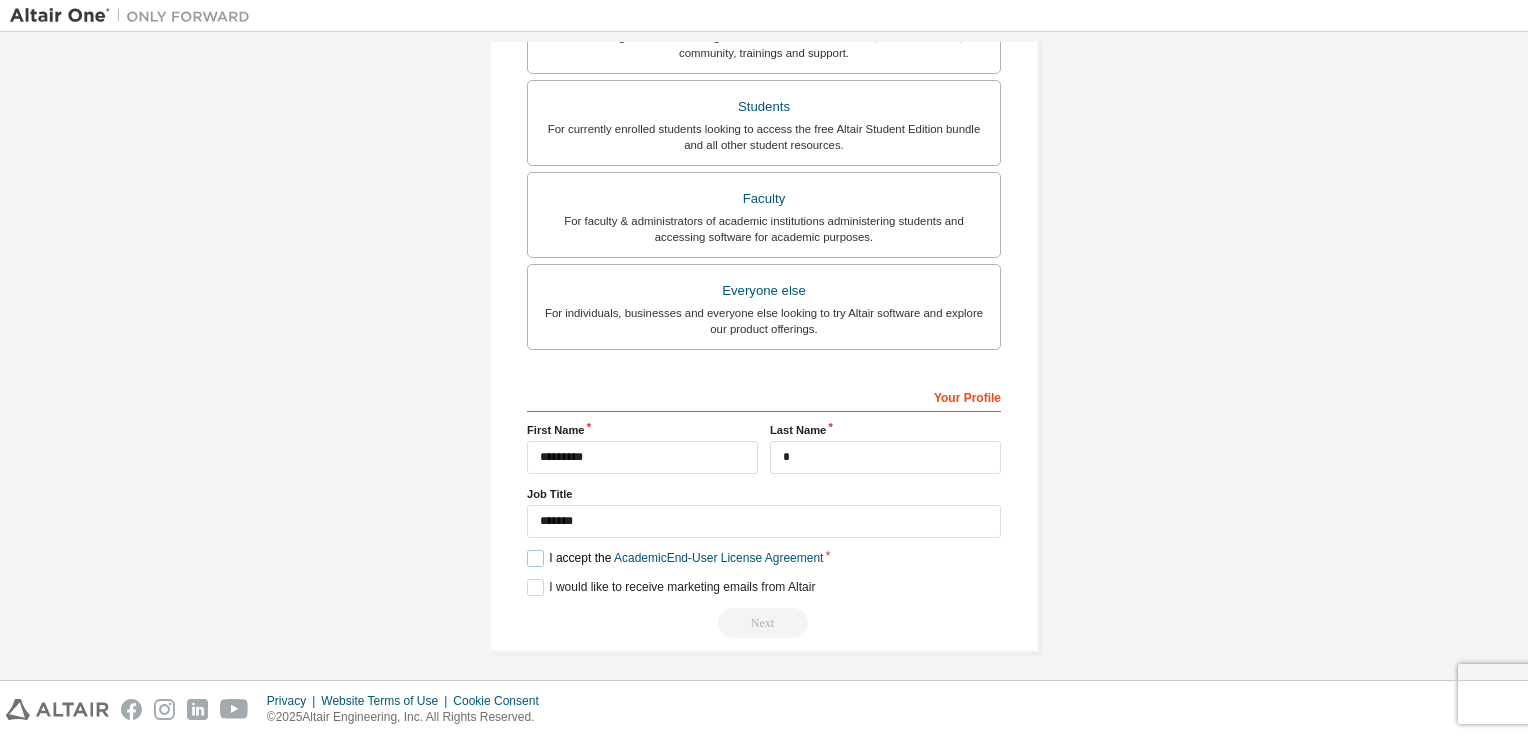 click on "I accept the   Academic   End-User License Agreement" at bounding box center (675, 558) 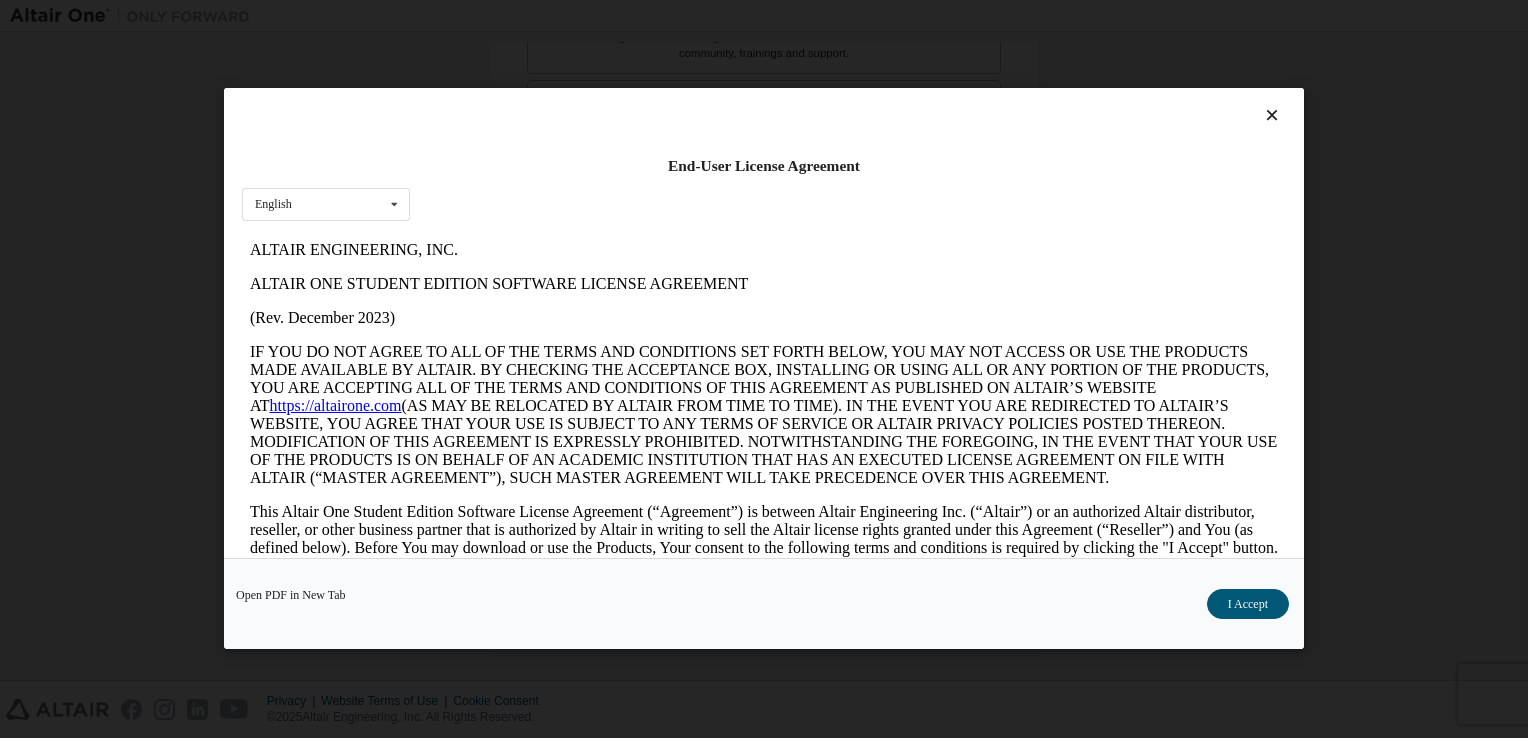 scroll, scrollTop: 0, scrollLeft: 0, axis: both 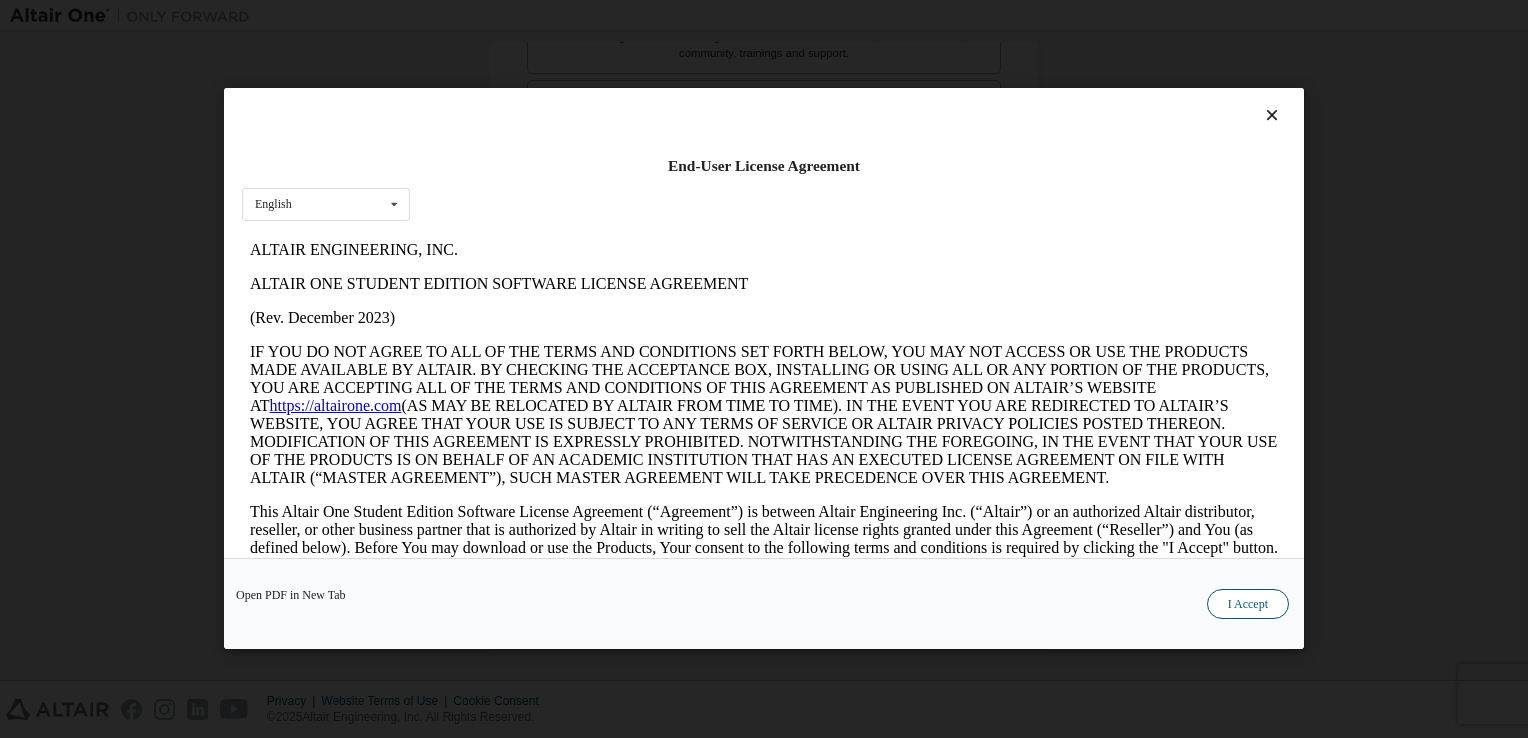click on "I Accept" at bounding box center (1248, 605) 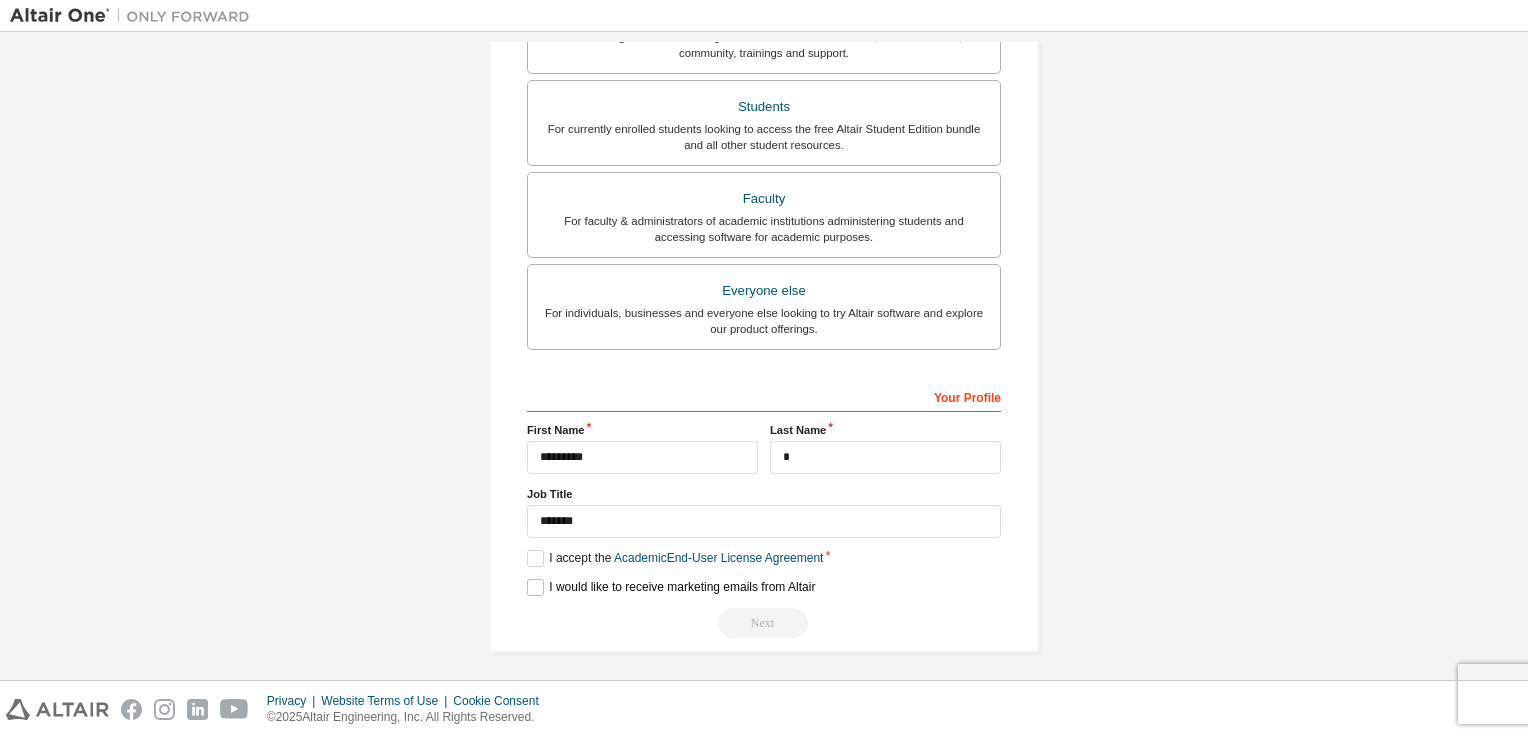 click on "I would like to receive marketing emails from Altair" at bounding box center (671, 587) 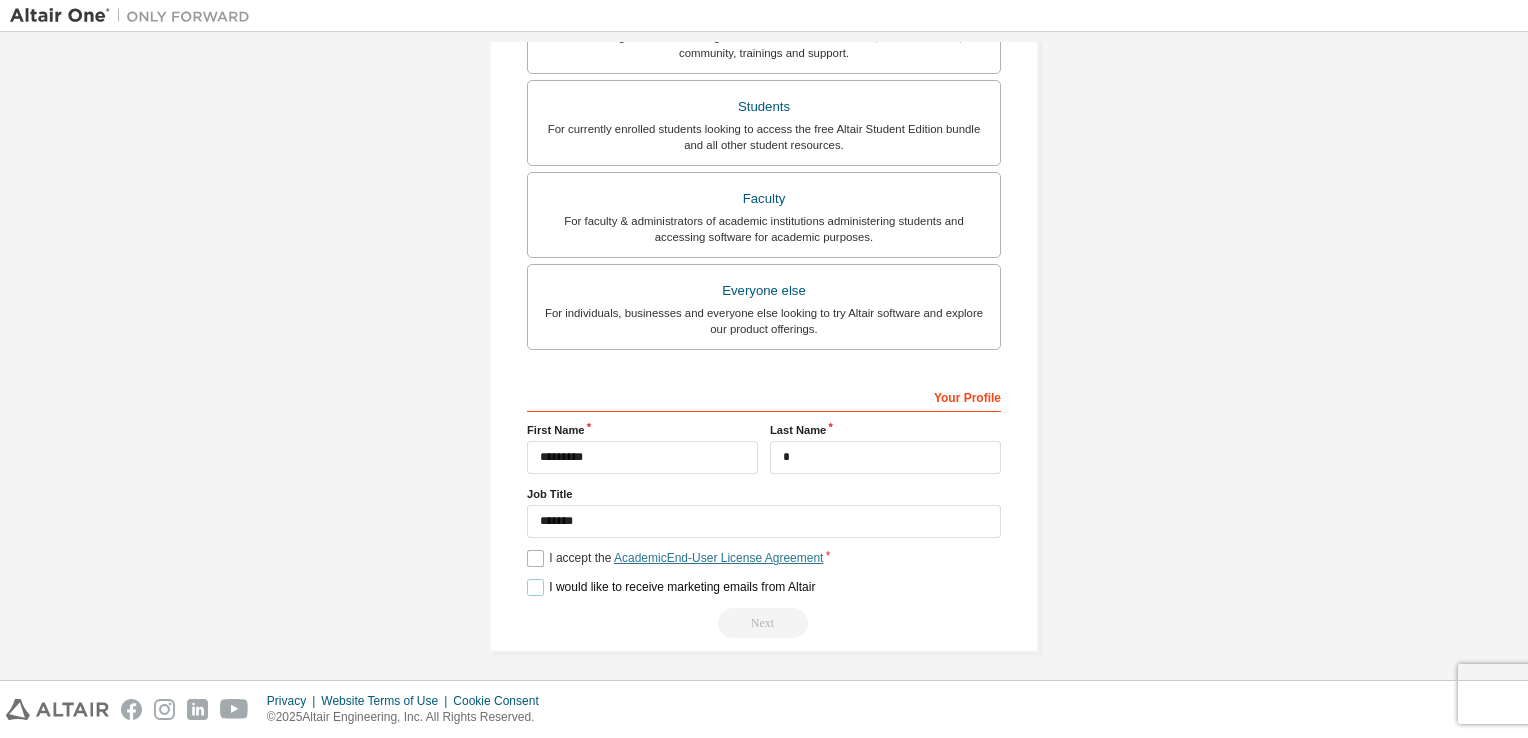 scroll, scrollTop: 0, scrollLeft: 0, axis: both 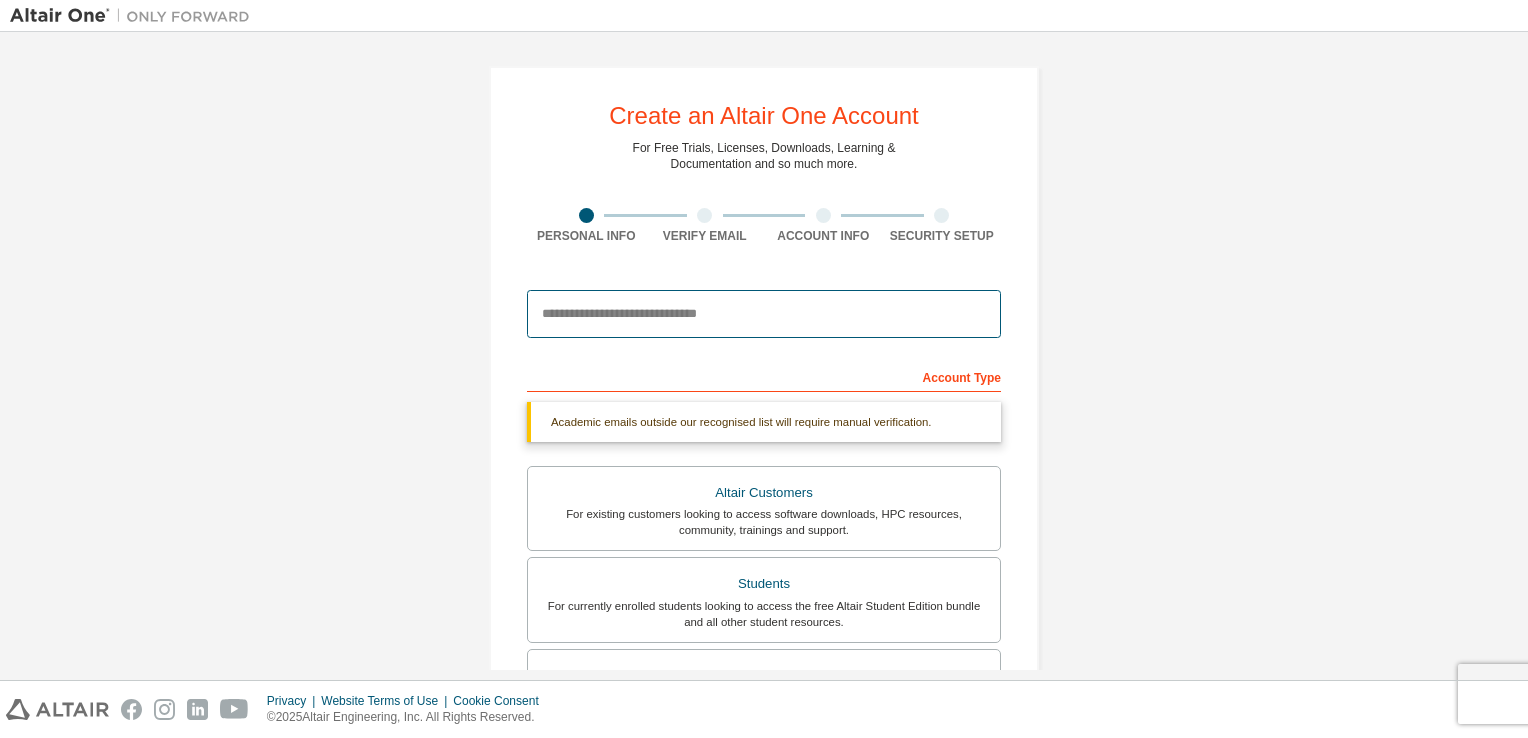 click at bounding box center (764, 314) 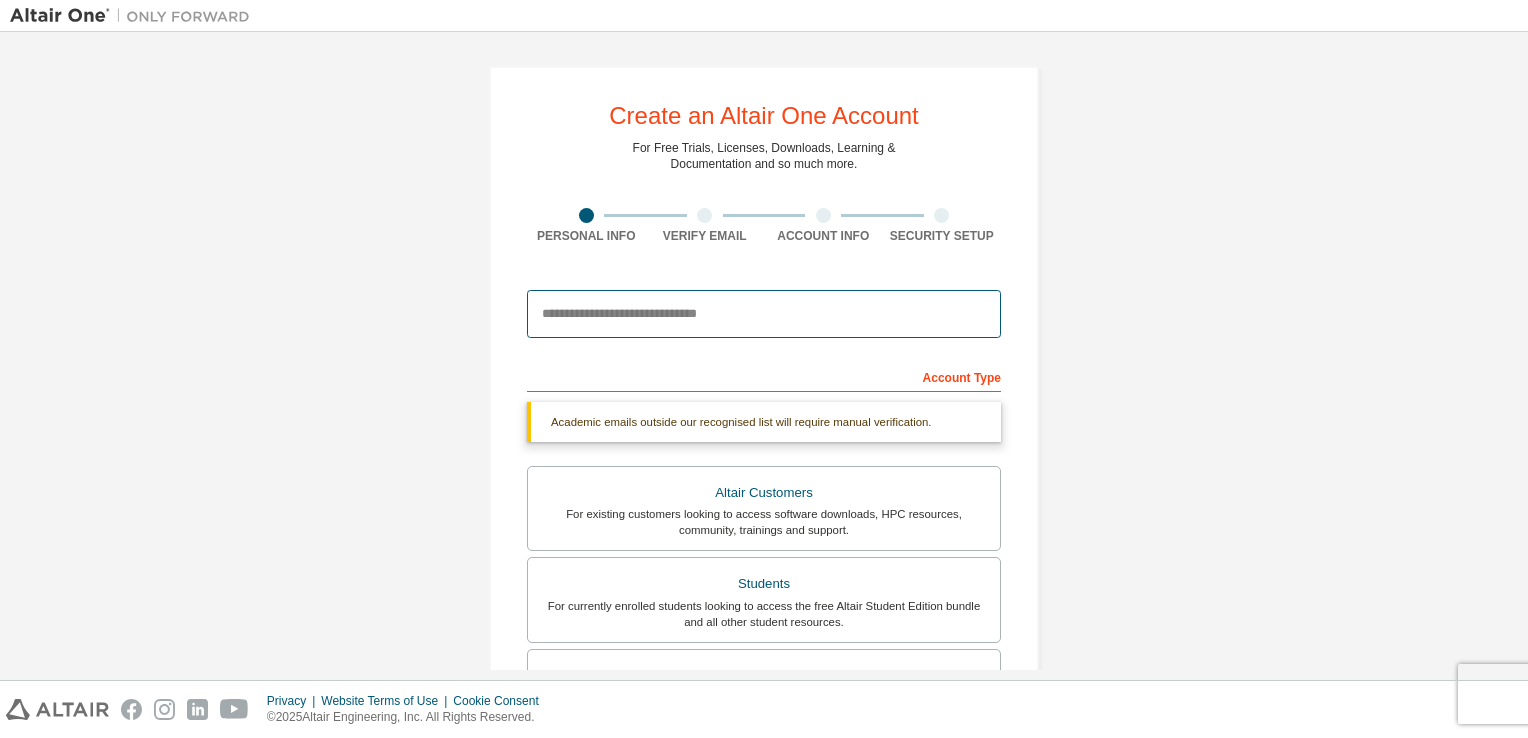type on "**********" 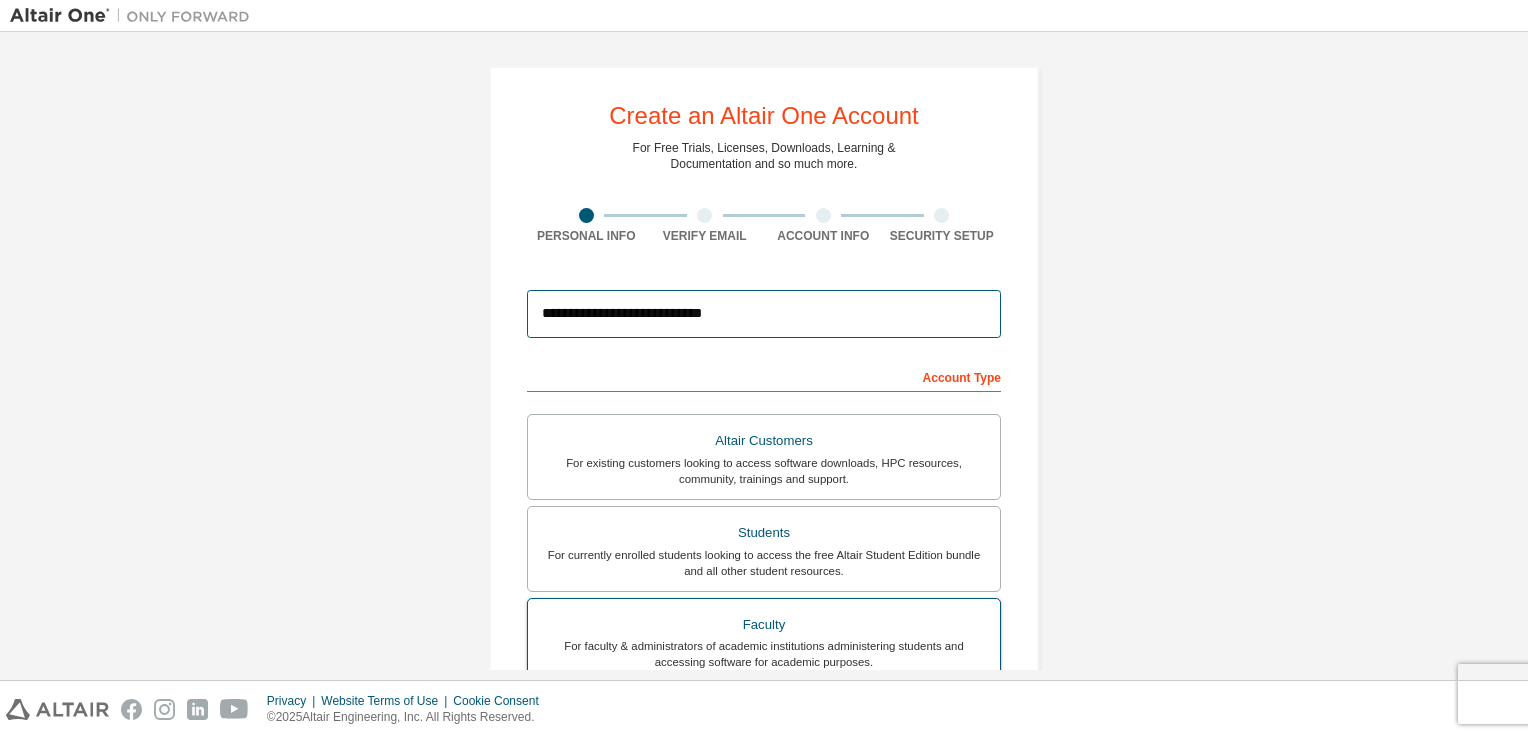 scroll, scrollTop: 426, scrollLeft: 0, axis: vertical 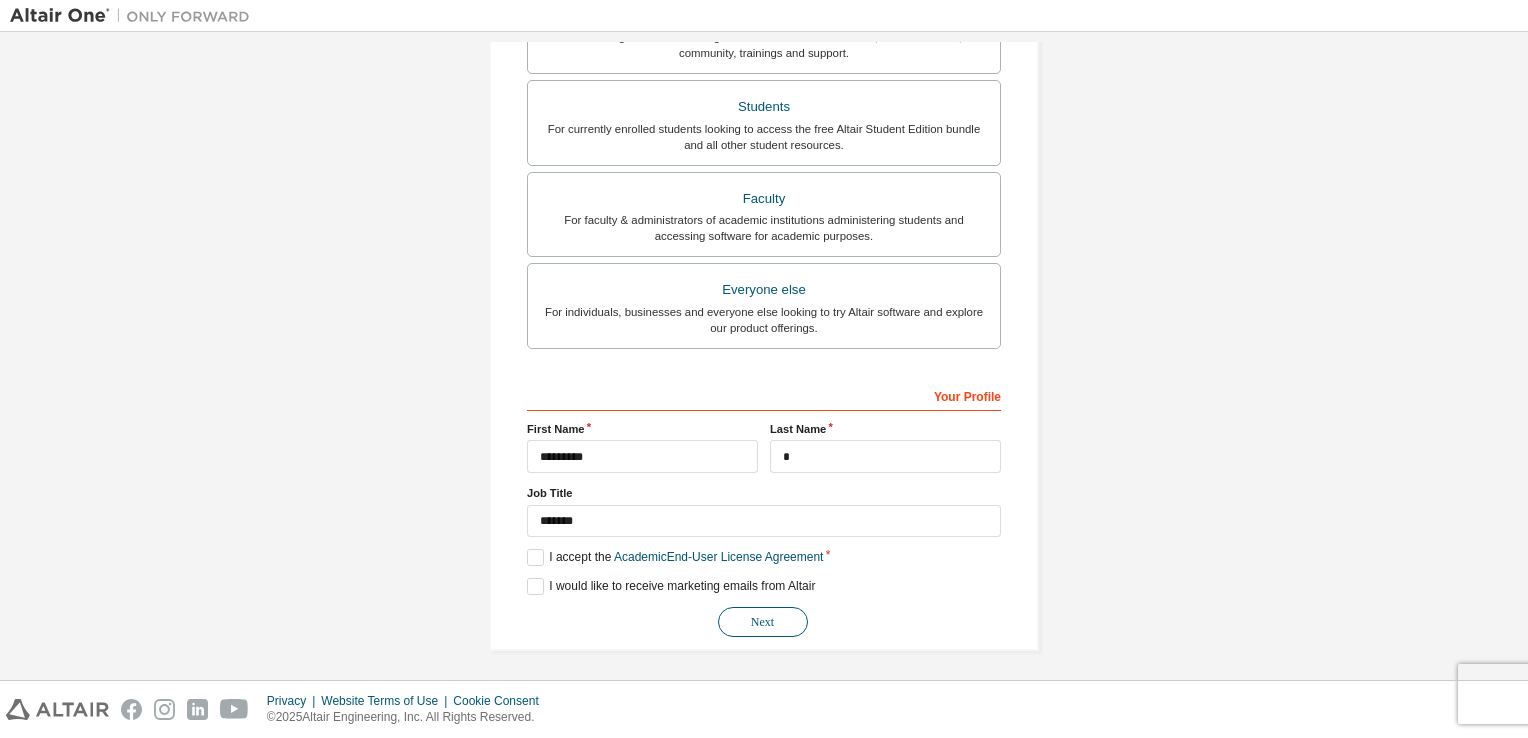 click on "Next" at bounding box center [763, 622] 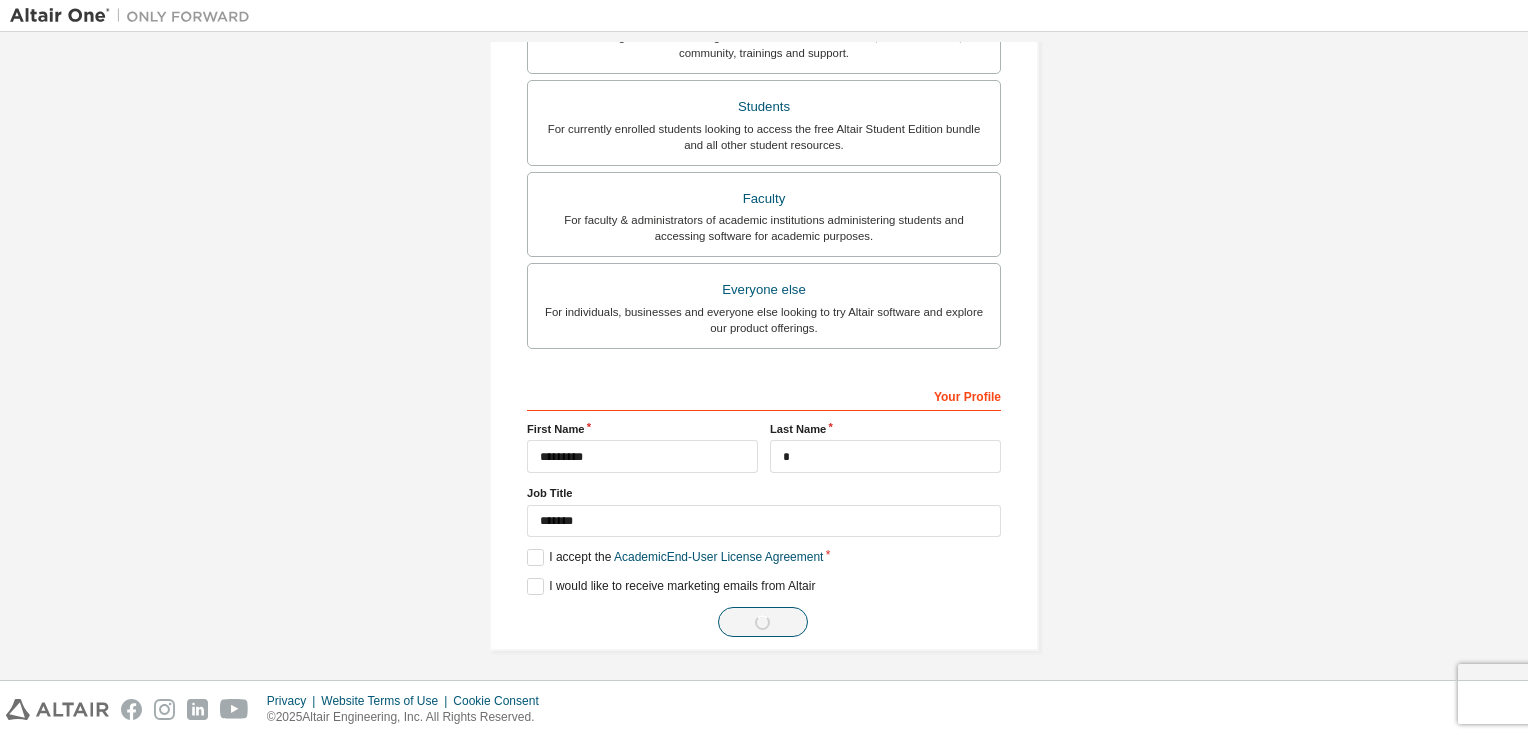 scroll, scrollTop: 0, scrollLeft: 0, axis: both 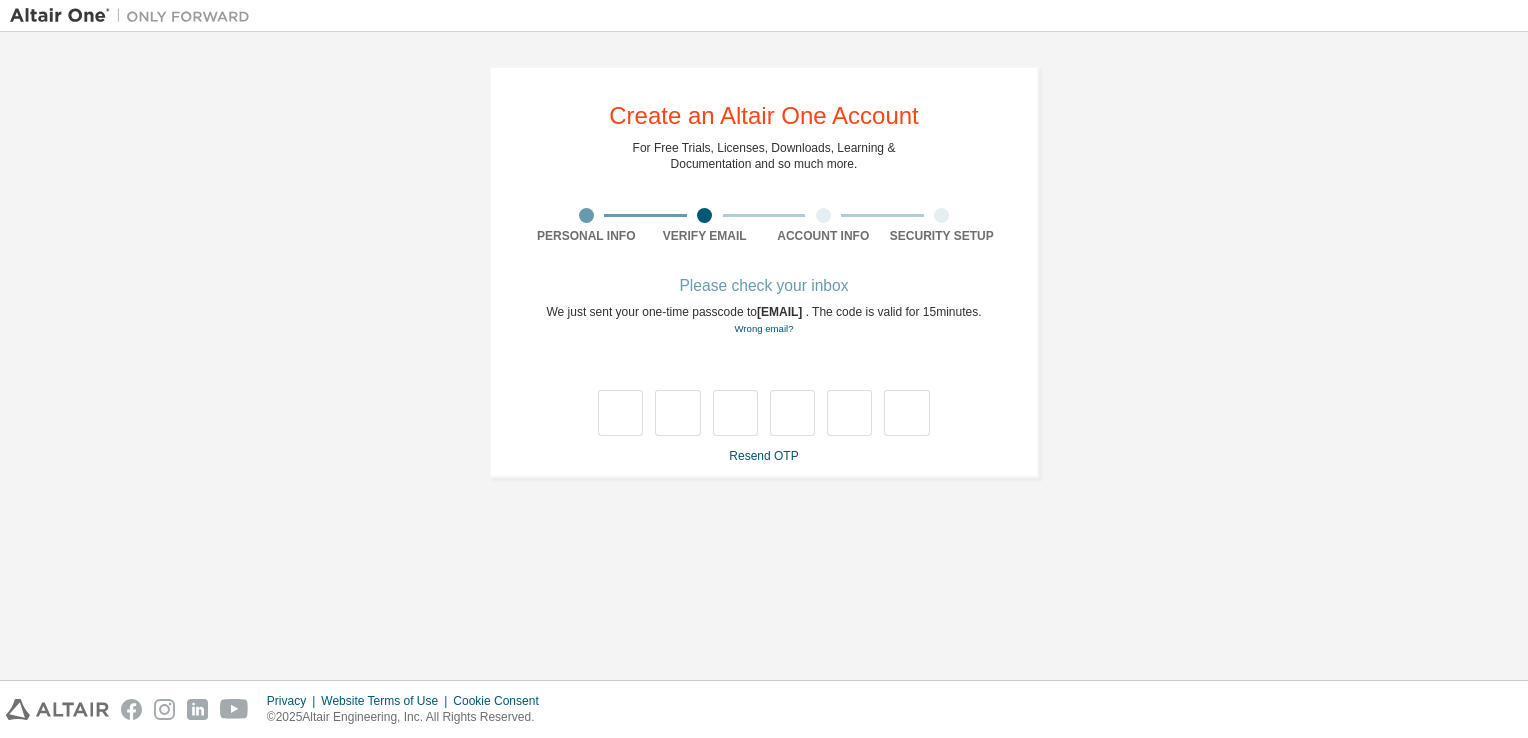 type on "*" 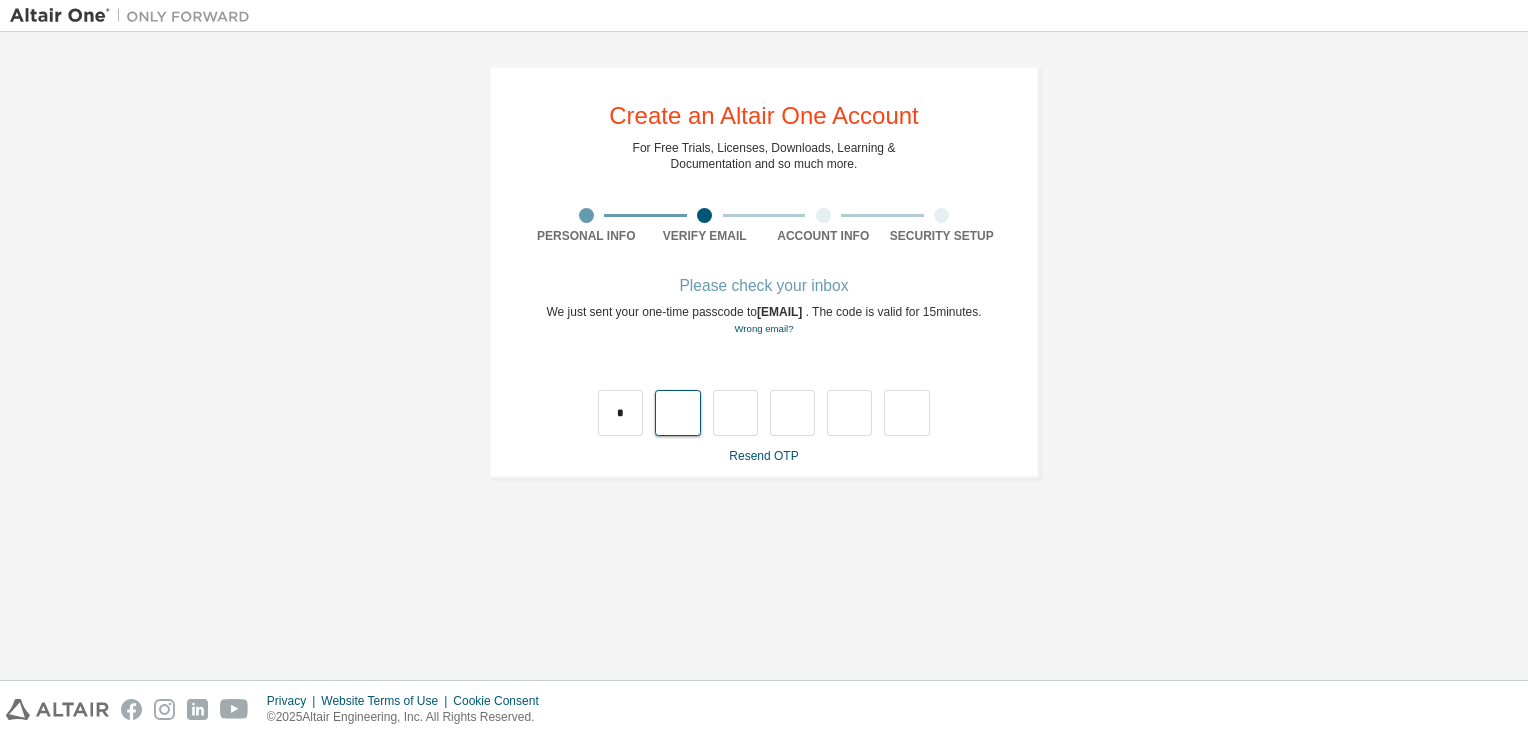 type on "*" 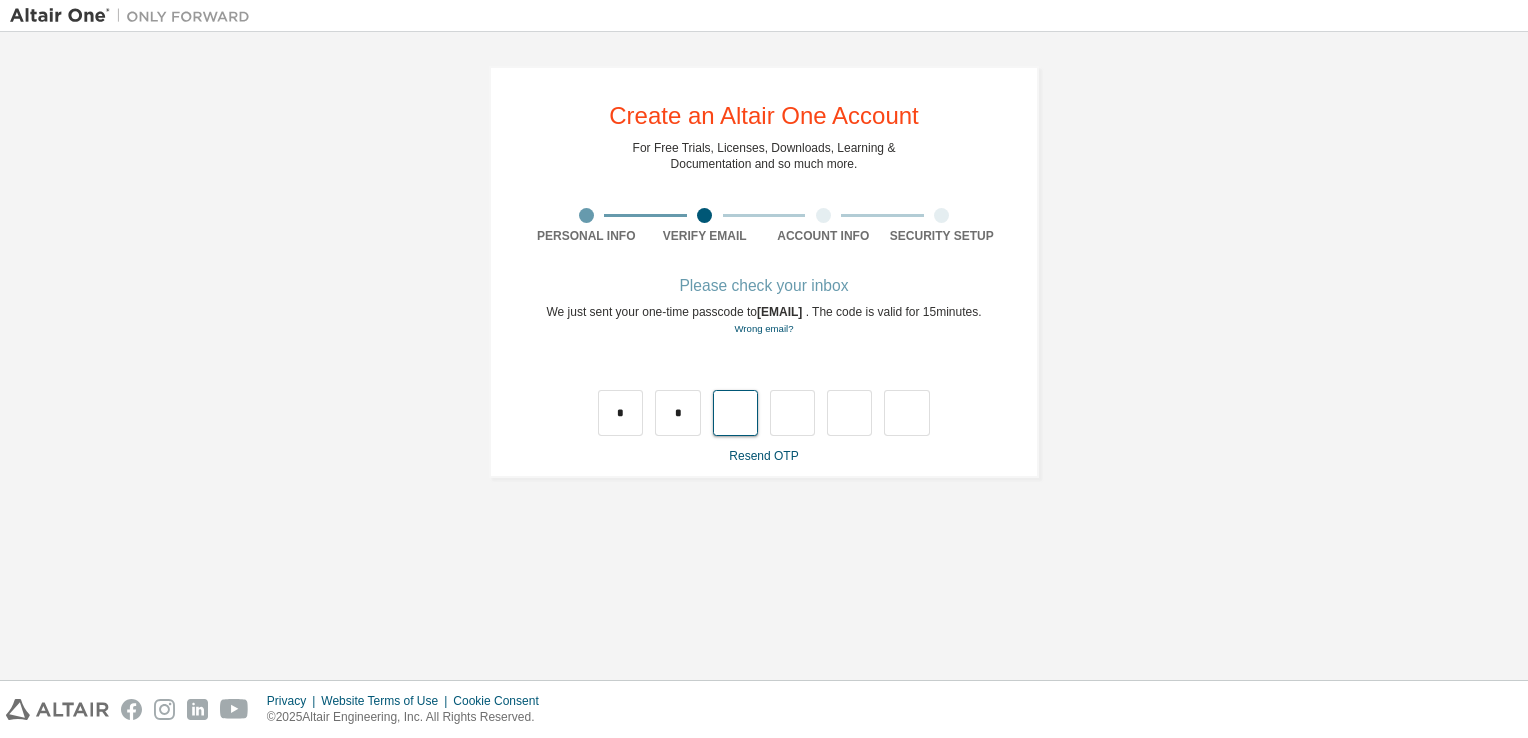 type on "*" 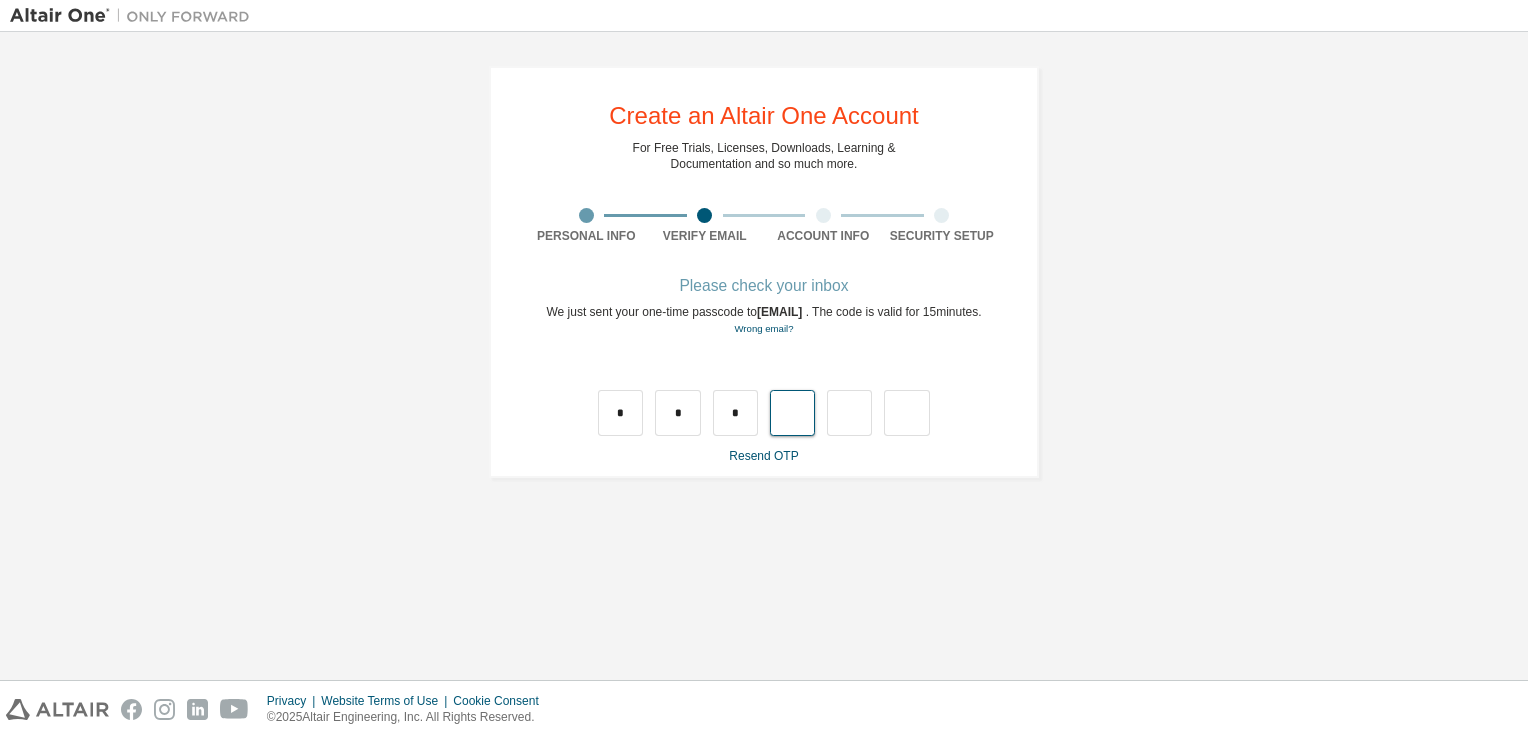 type on "*" 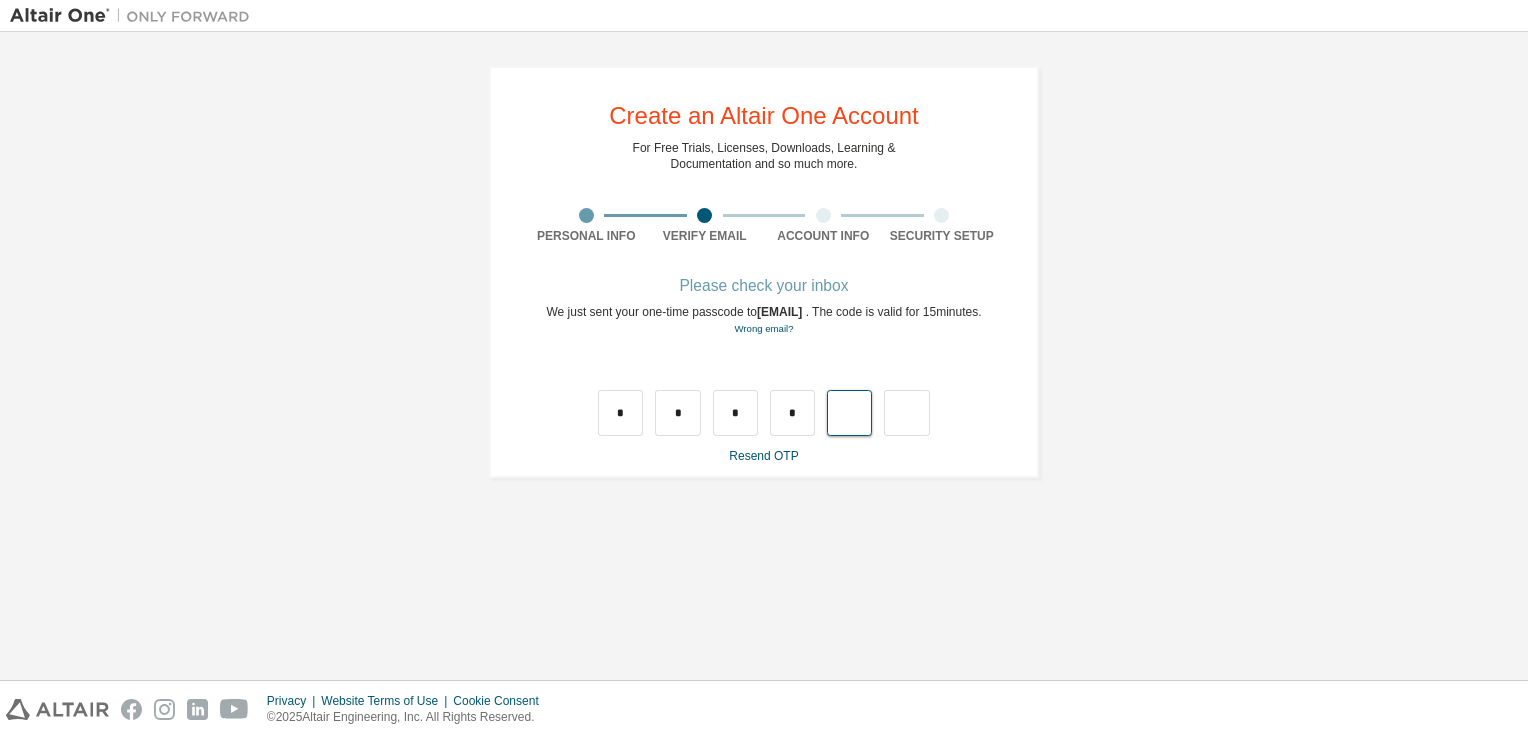 type on "*" 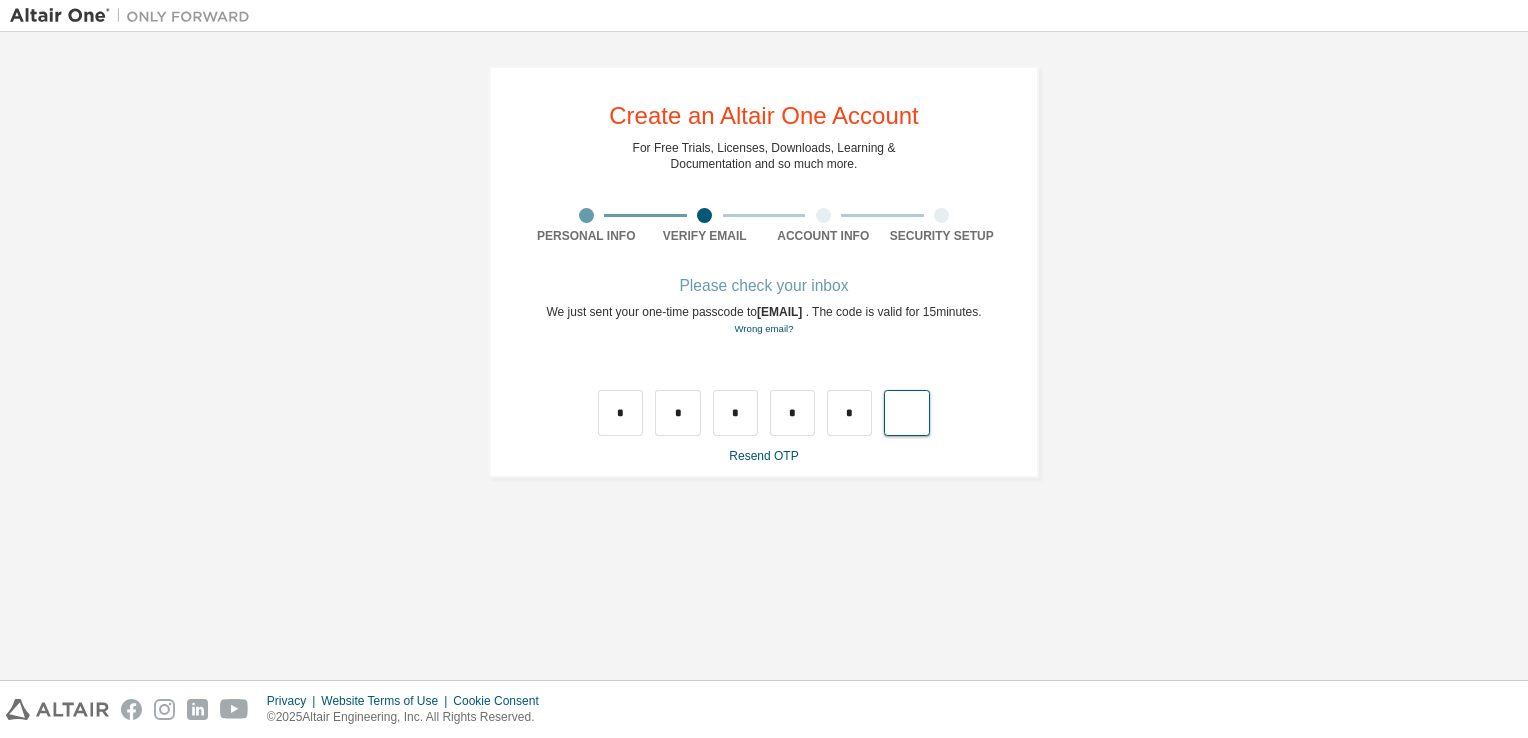 type on "*" 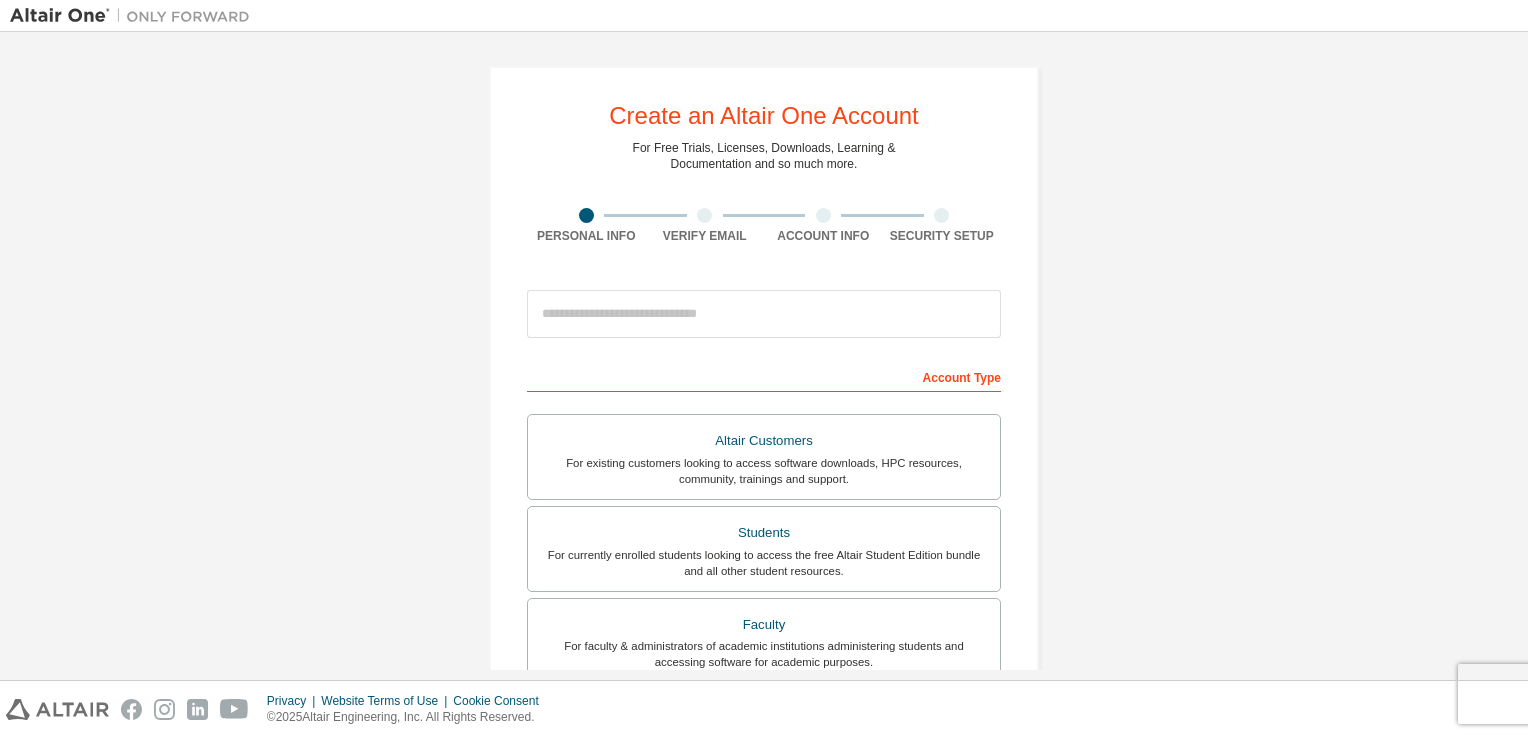 scroll, scrollTop: 0, scrollLeft: 0, axis: both 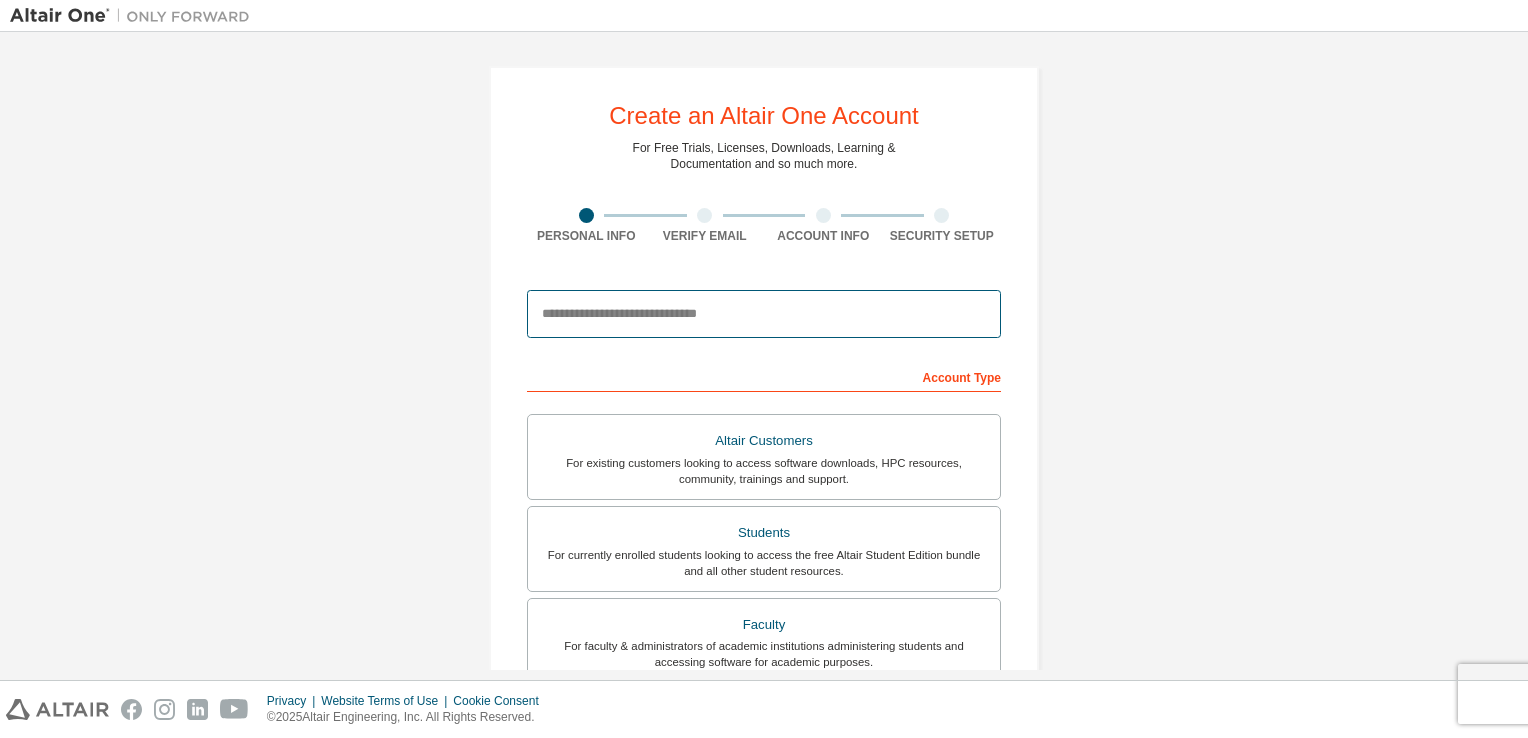 click at bounding box center (764, 314) 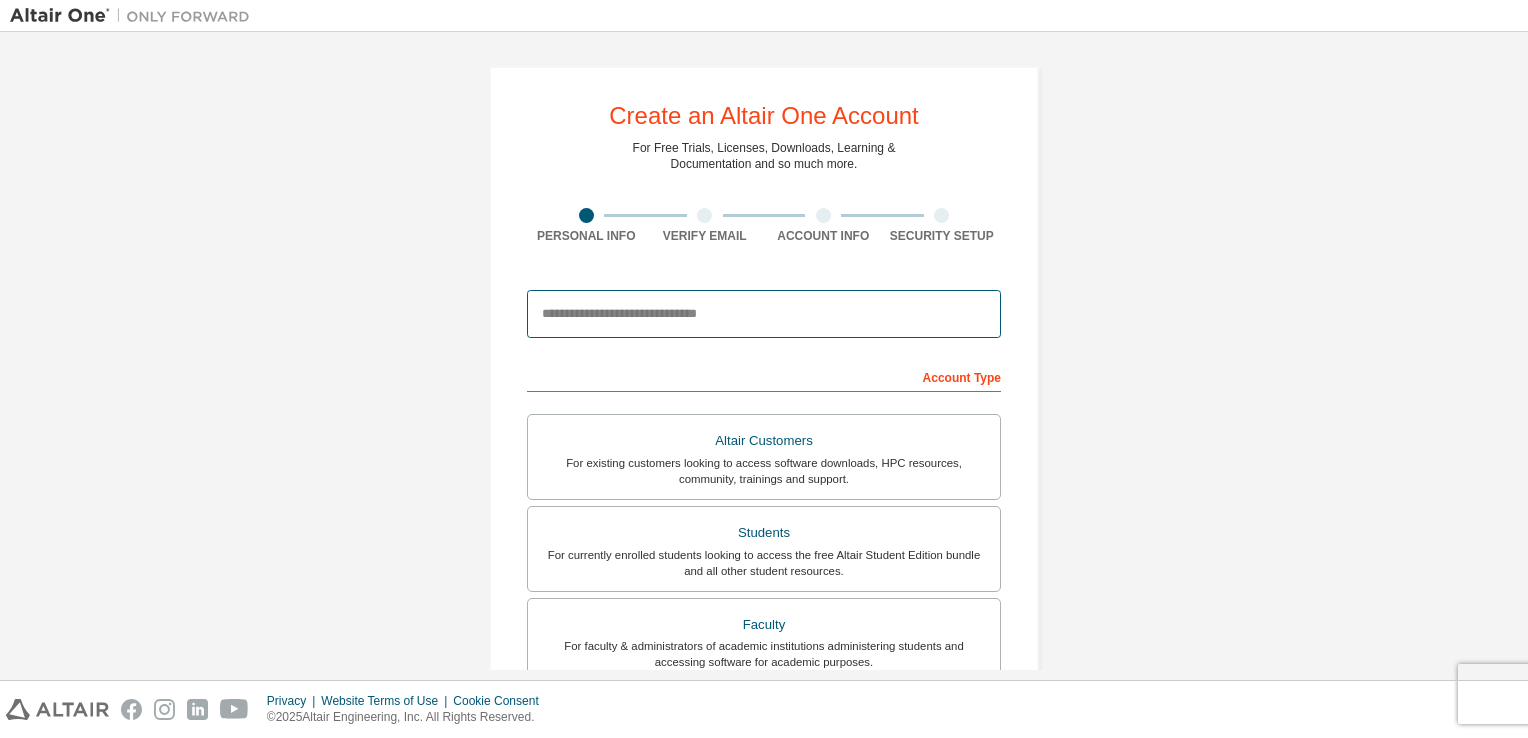 type on "**********" 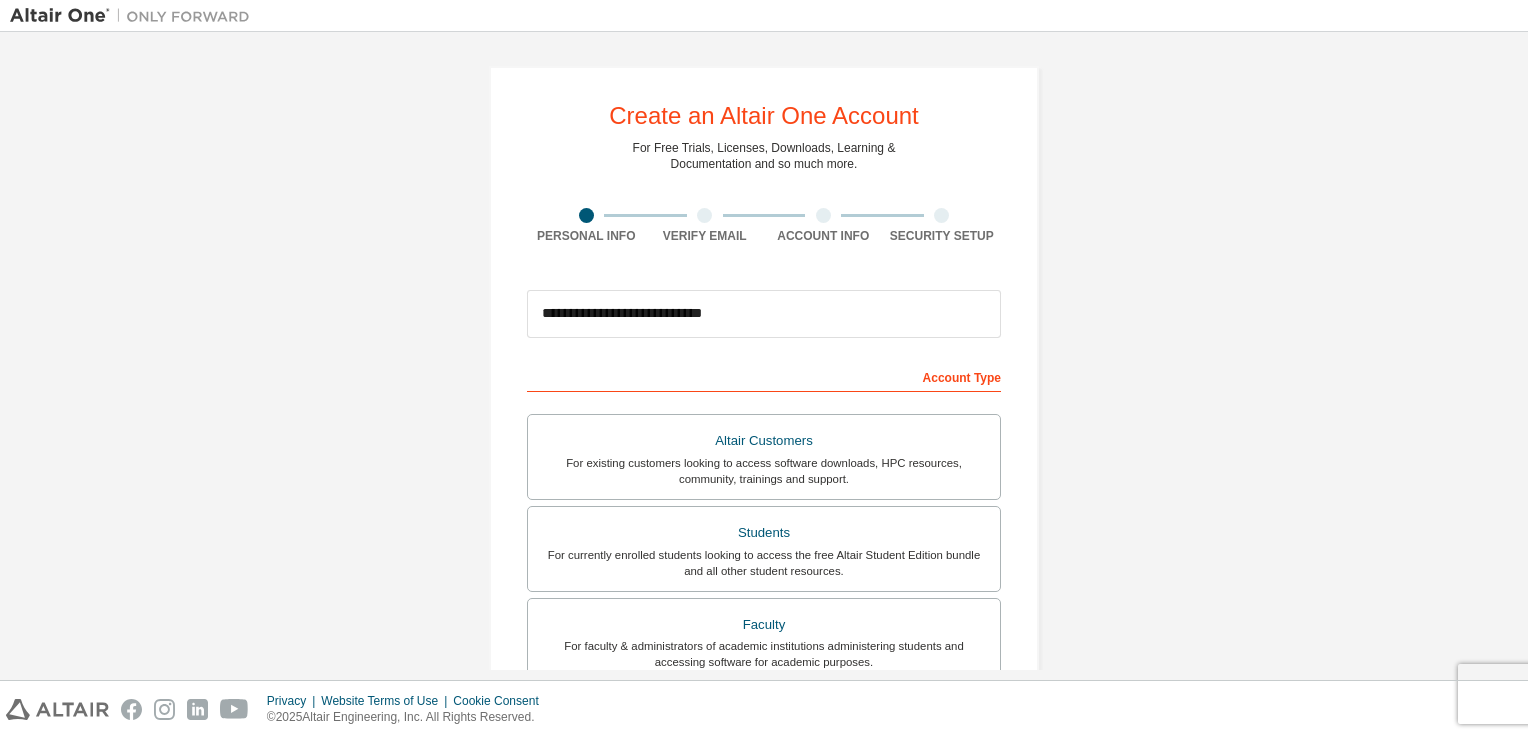 type on "*********" 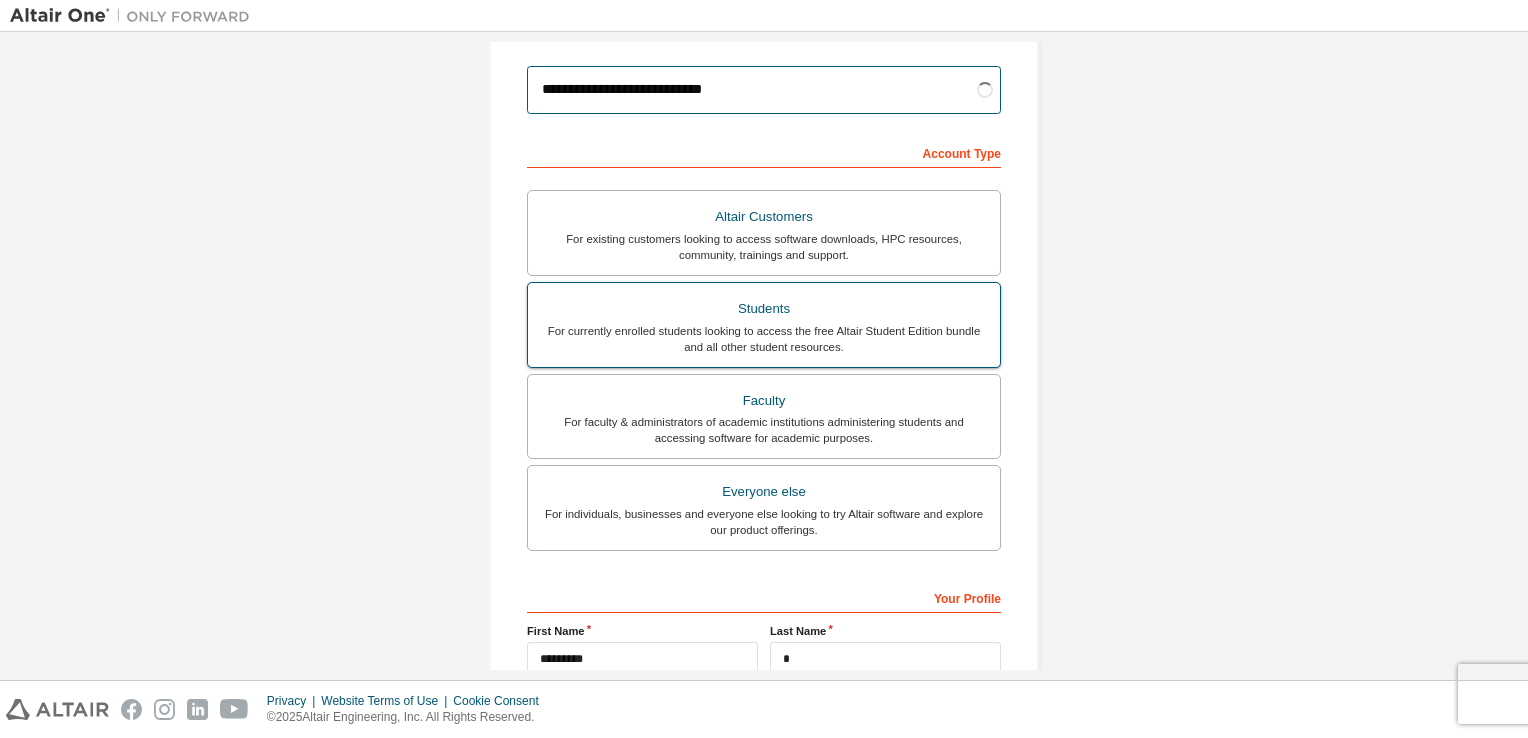 scroll, scrollTop: 287, scrollLeft: 0, axis: vertical 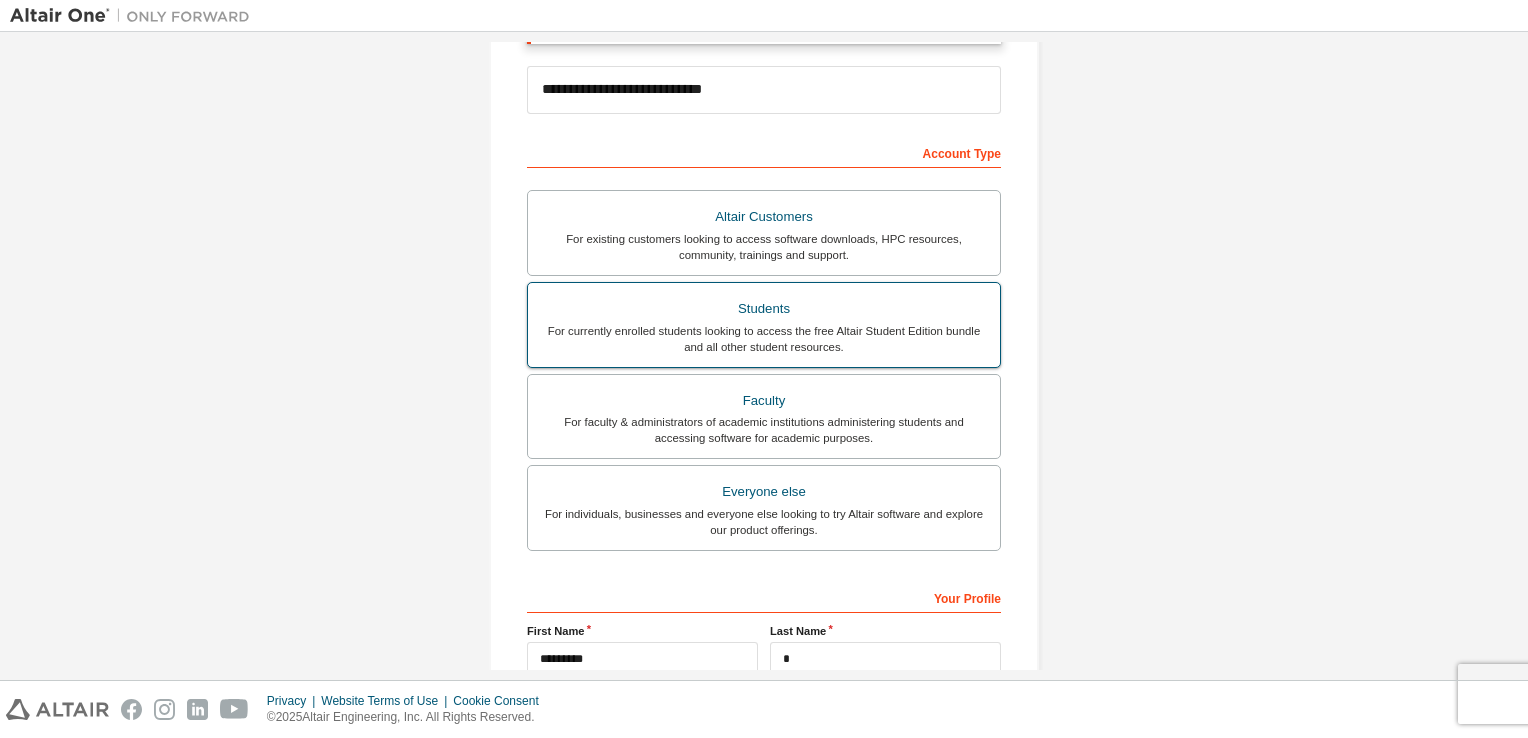 click on "Students For currently enrolled students looking to access the free Altair Student Edition bundle and all other student resources." at bounding box center [764, 325] 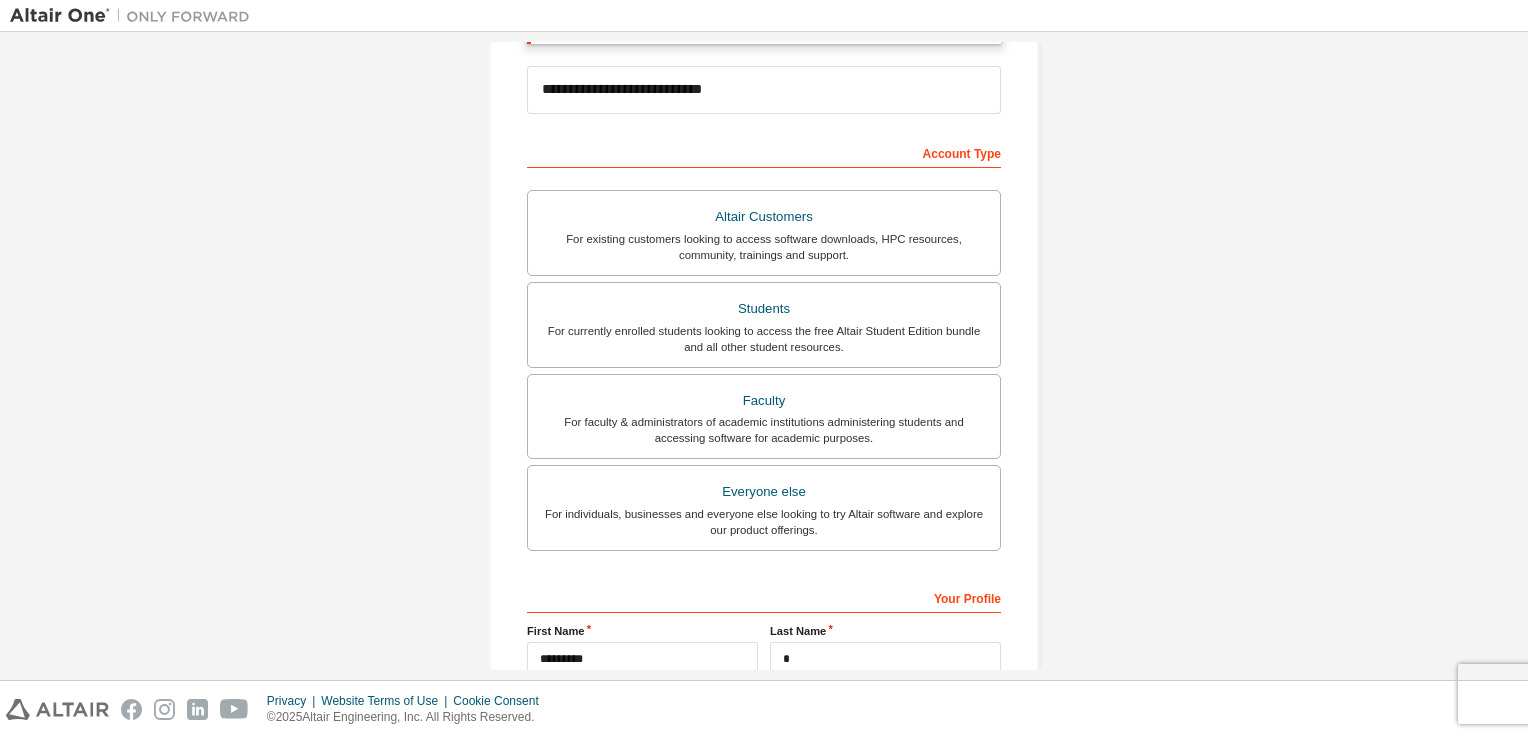 scroll, scrollTop: 489, scrollLeft: 0, axis: vertical 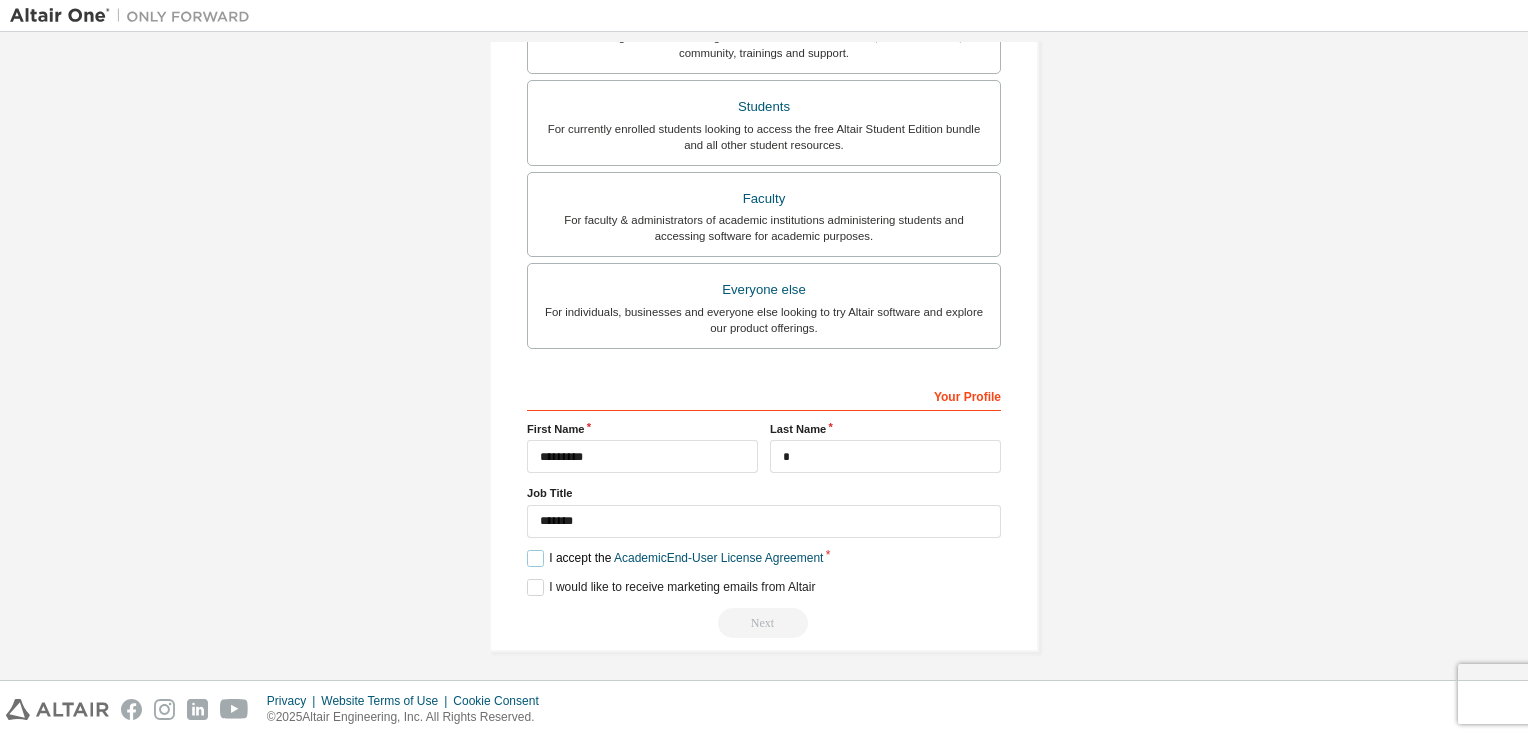 click on "I accept the   Academic   End-User License Agreement" at bounding box center (675, 558) 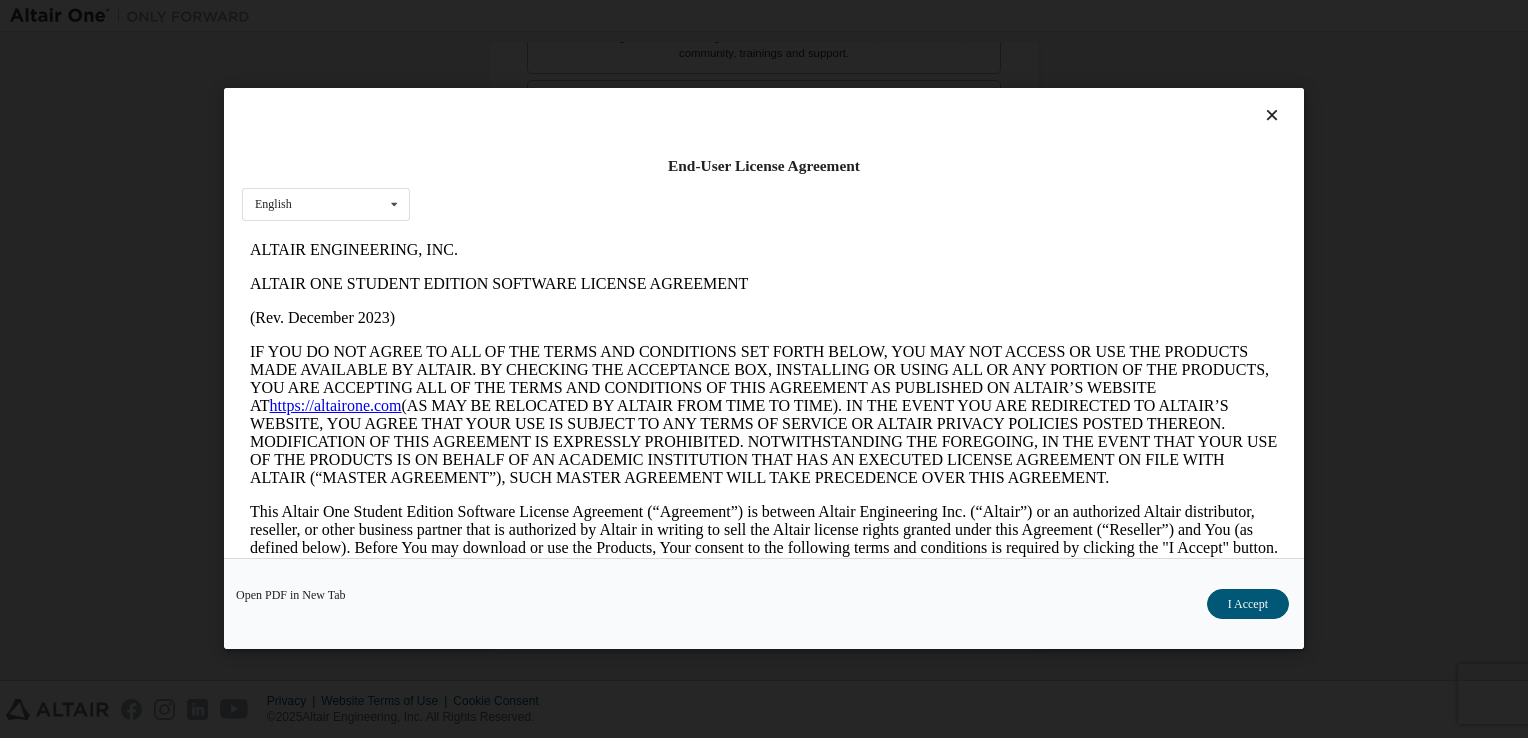 scroll, scrollTop: 0, scrollLeft: 0, axis: both 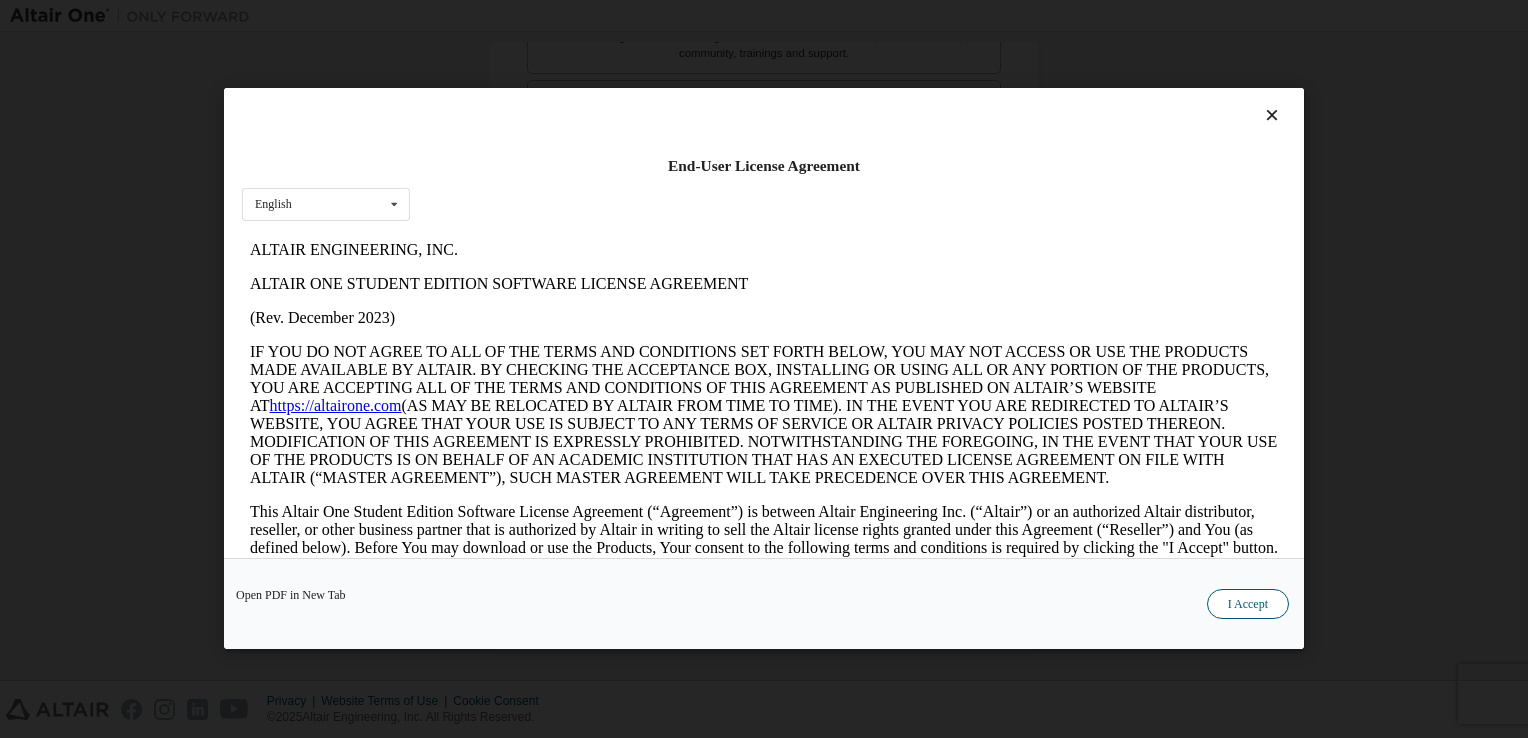 click on "I Accept" at bounding box center [1248, 605] 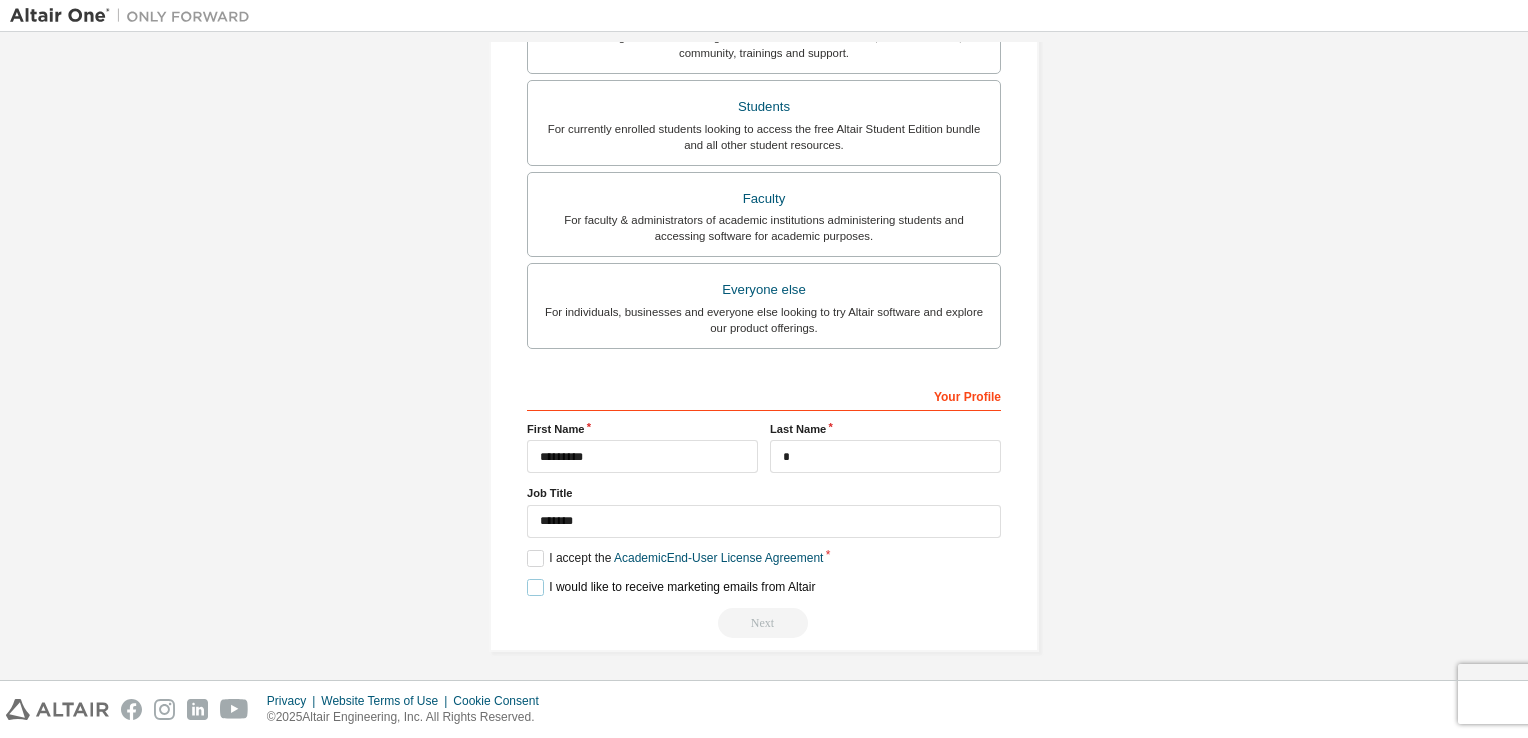 click on "I would like to receive marketing emails from Altair" at bounding box center (671, 587) 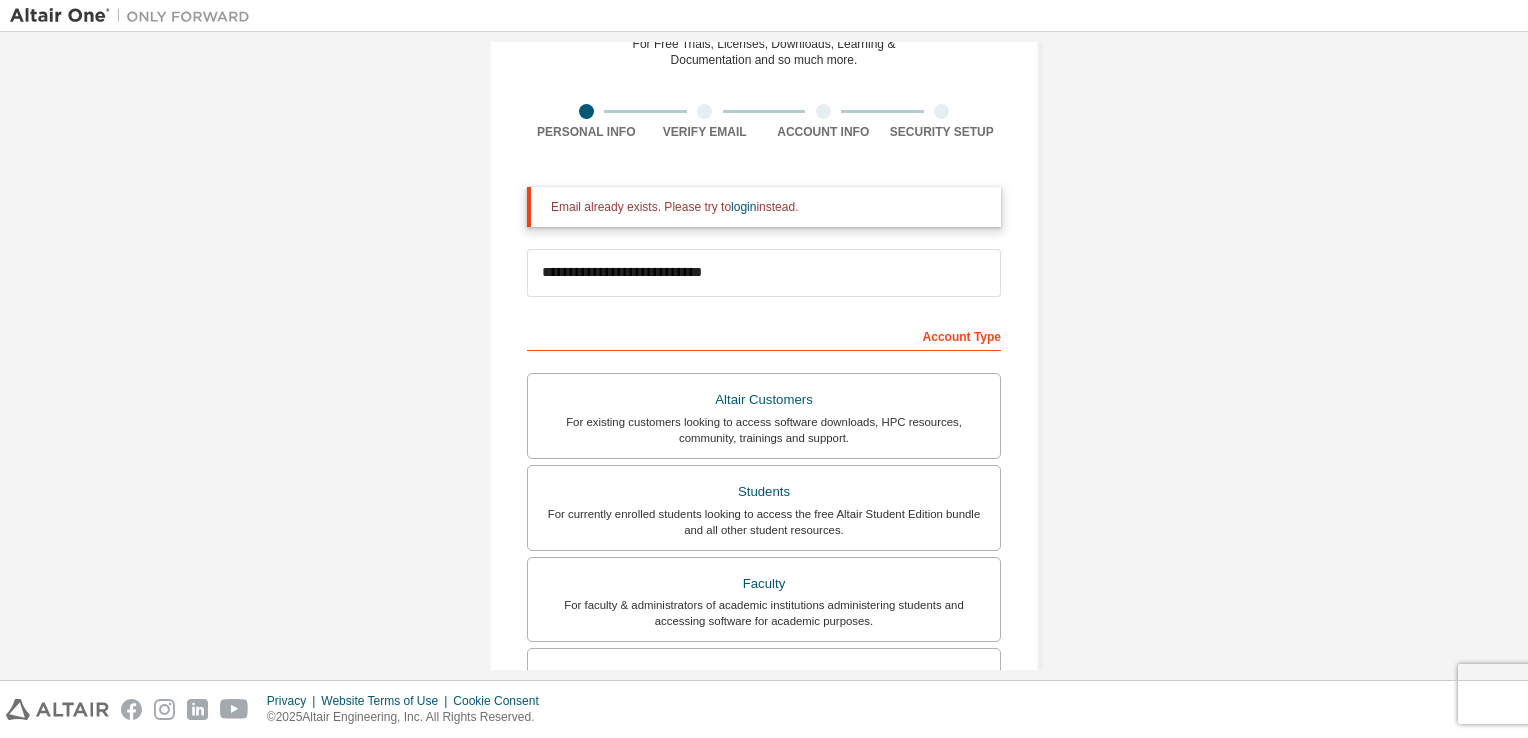 scroll, scrollTop: 489, scrollLeft: 0, axis: vertical 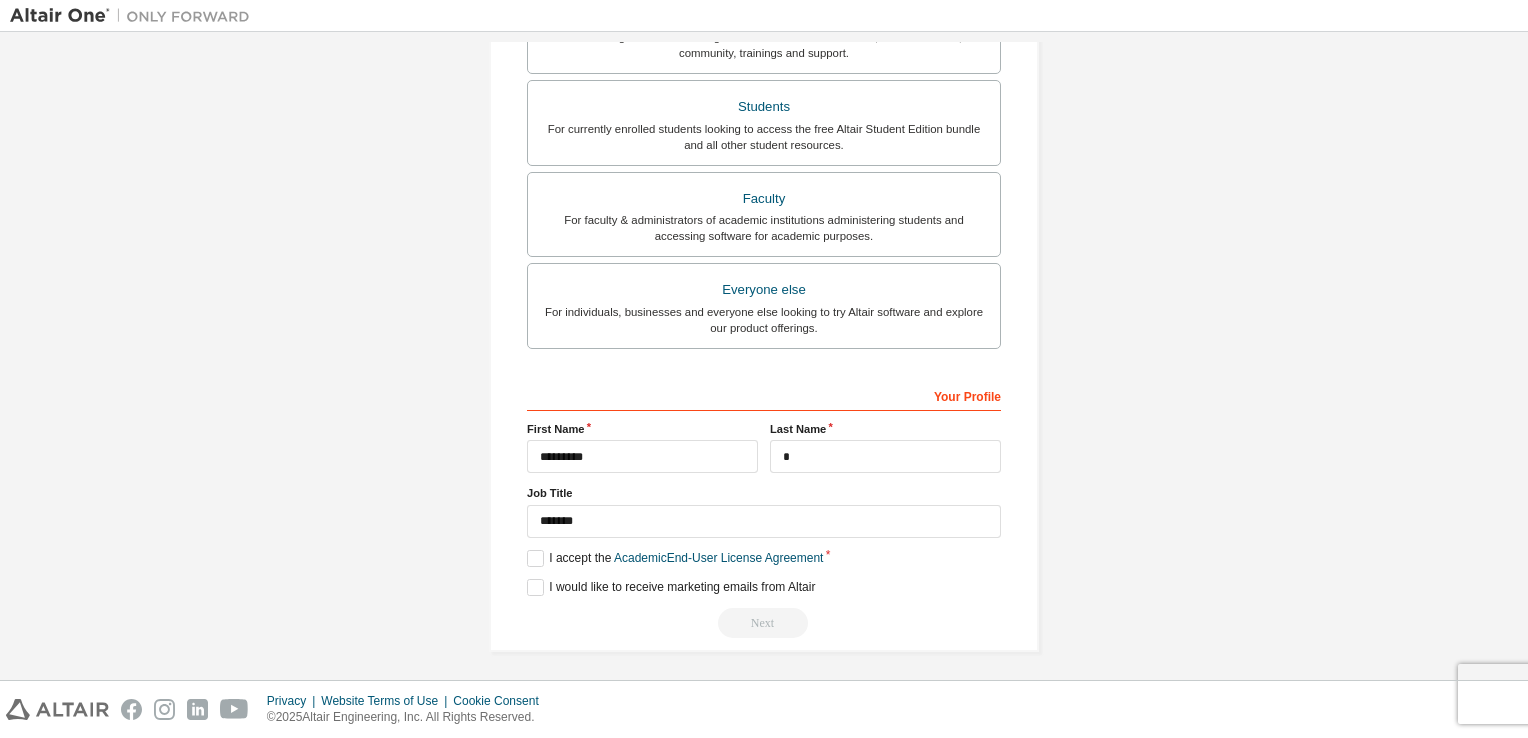 click on "Next" at bounding box center [764, 623] 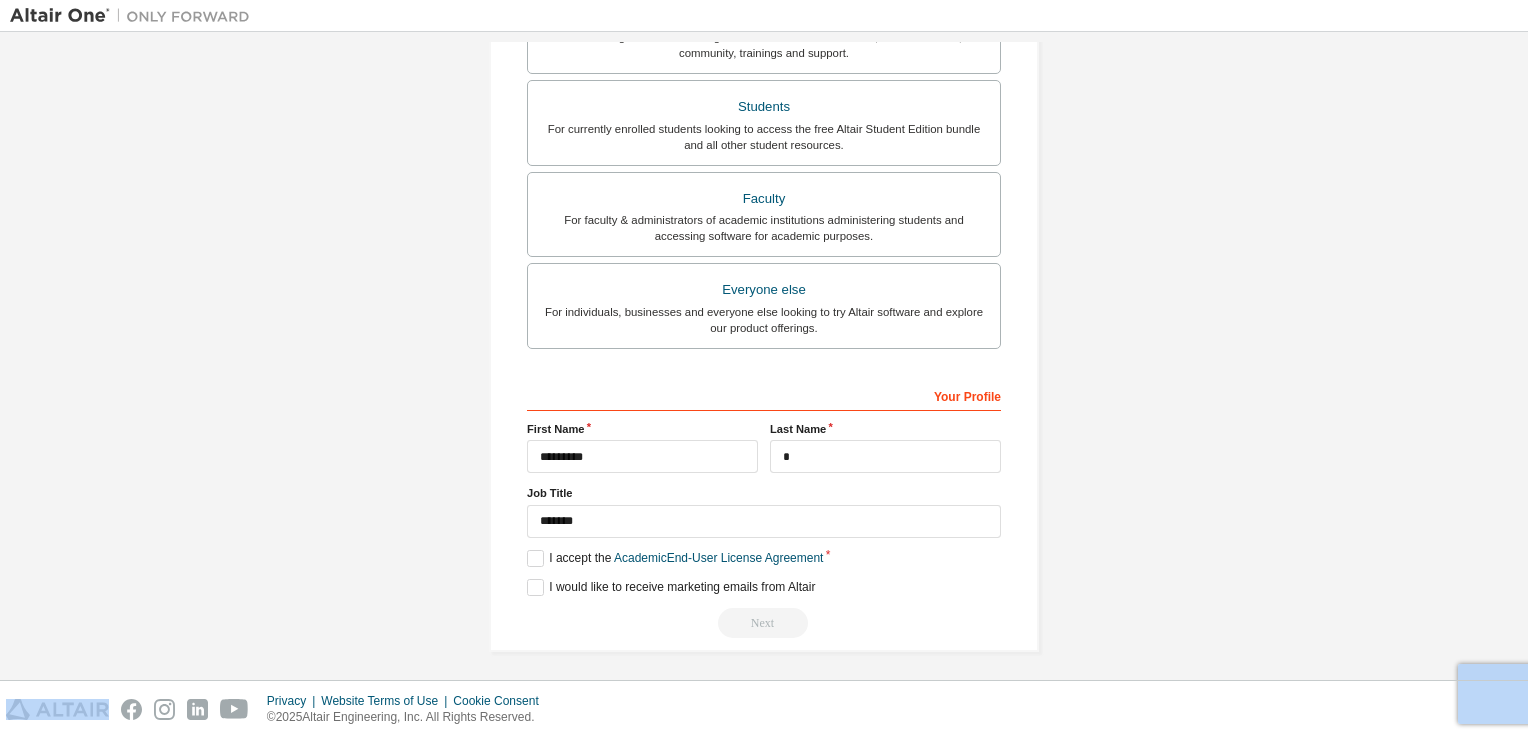click on "Next" at bounding box center [764, 623] 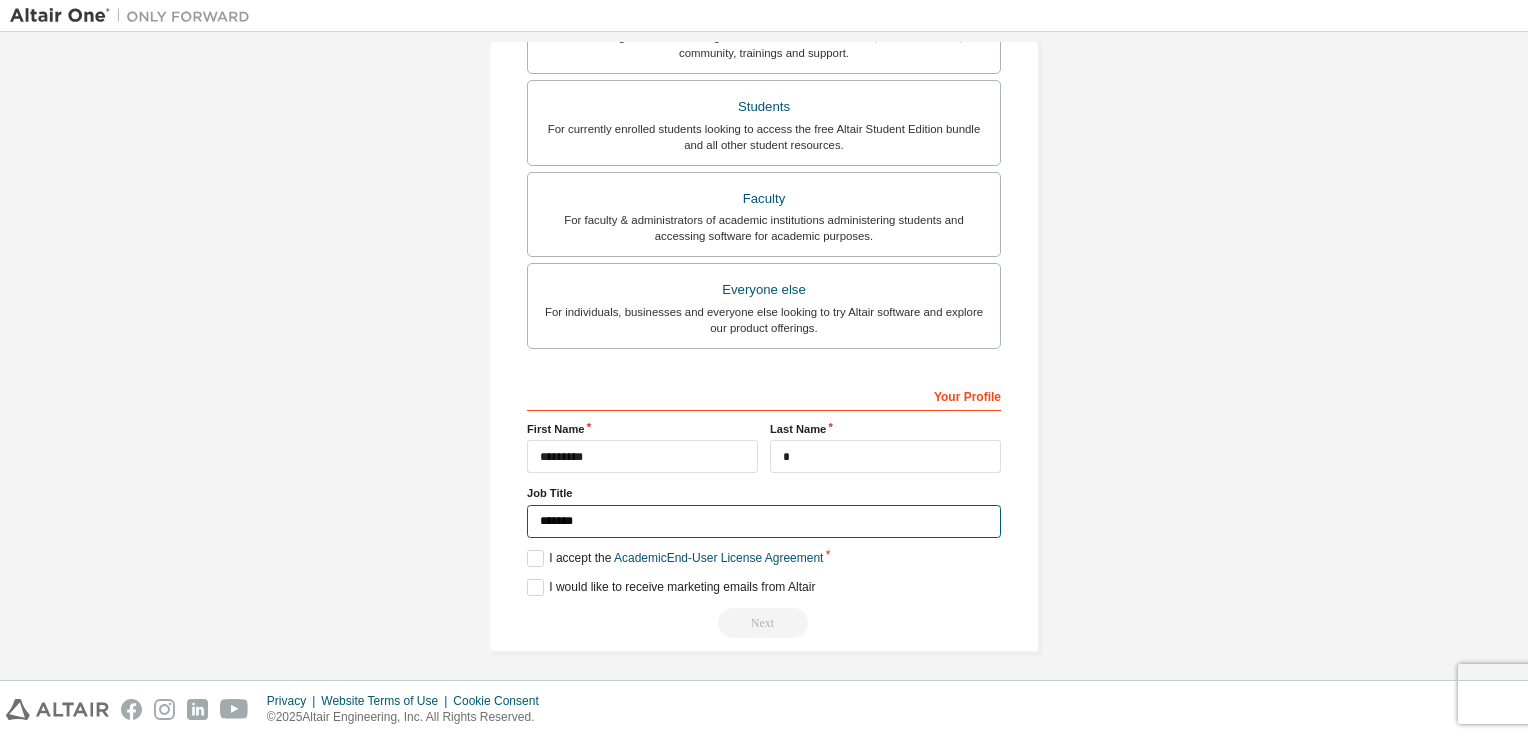 drag, startPoint x: 764, startPoint y: 617, endPoint x: 721, endPoint y: 510, distance: 115.316956 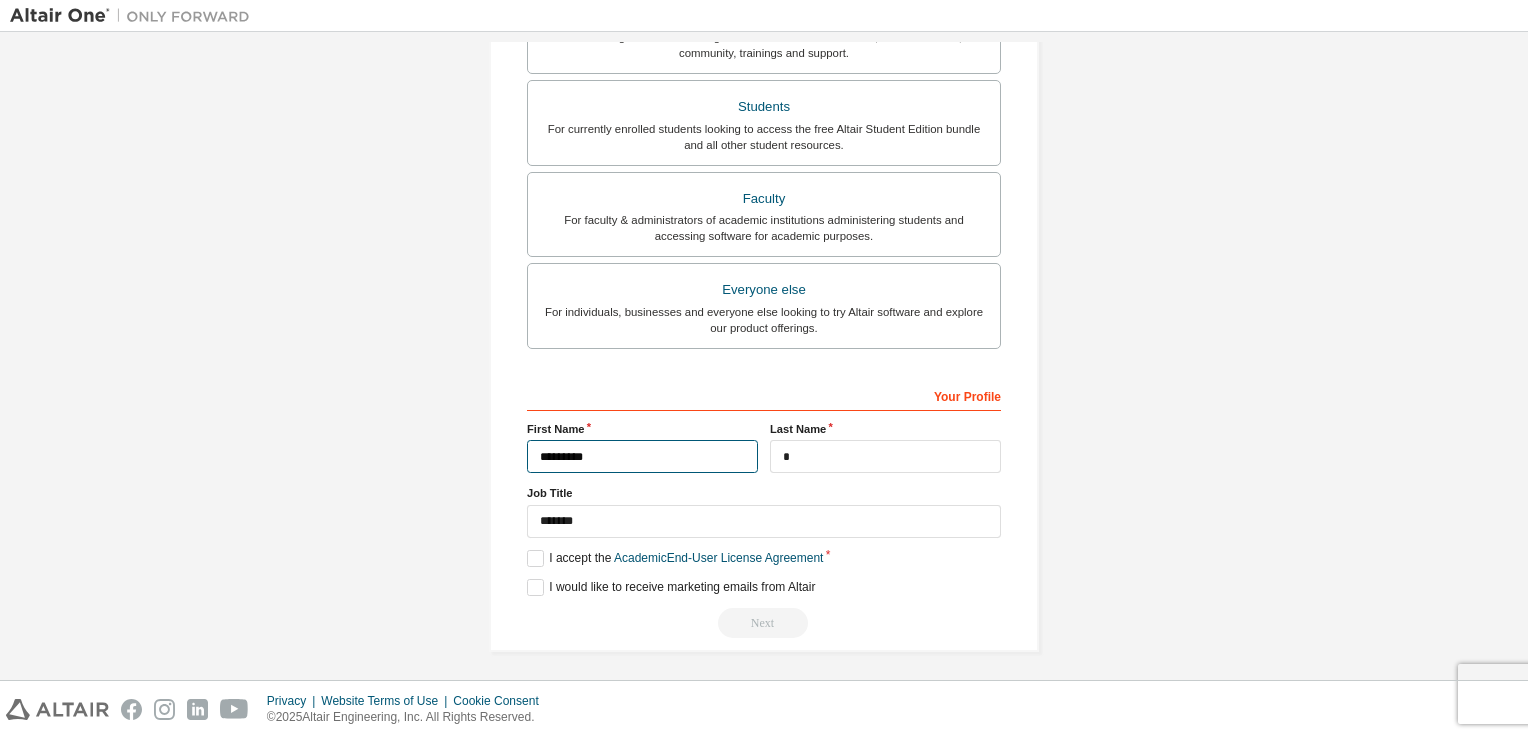 click on "*********" at bounding box center (642, 456) 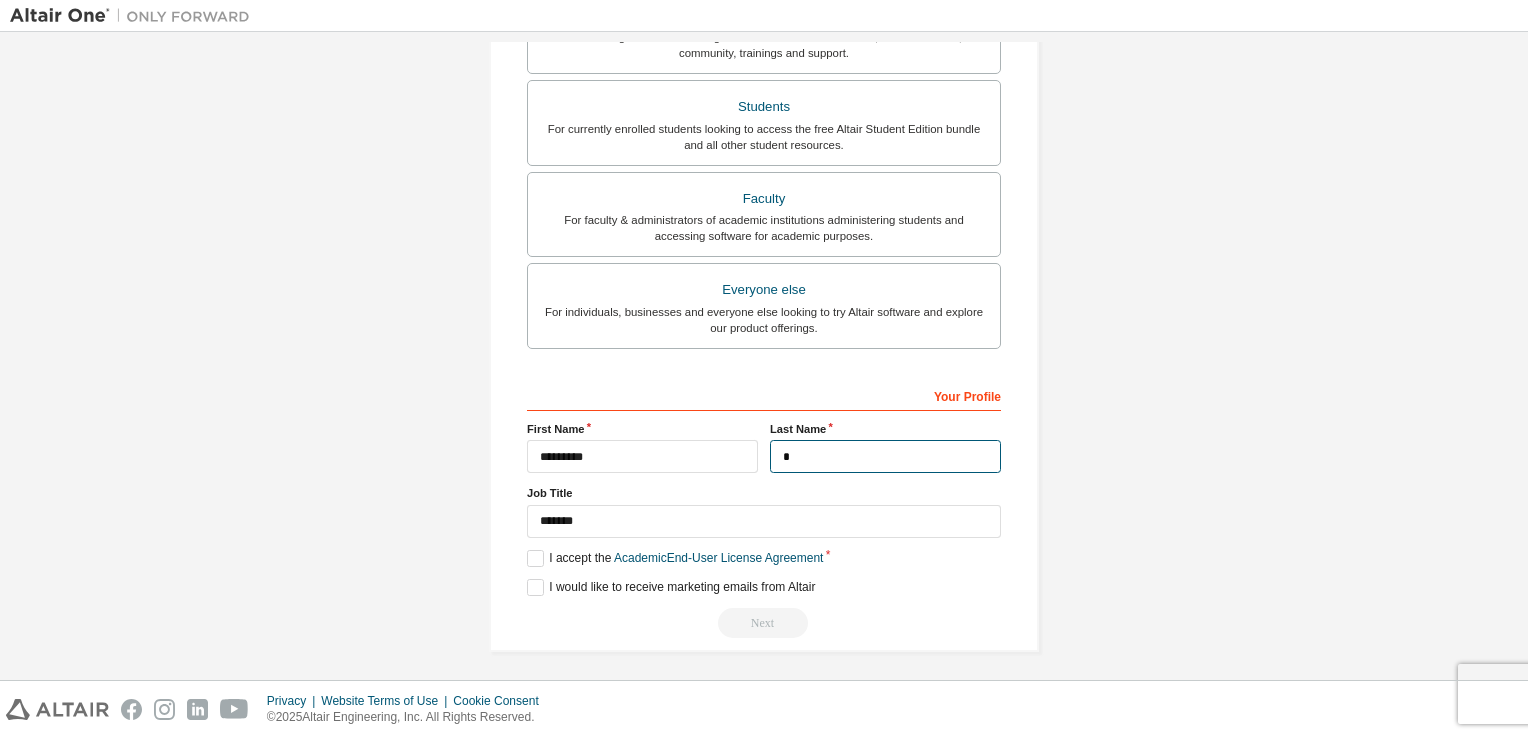 click on "*" at bounding box center [885, 456] 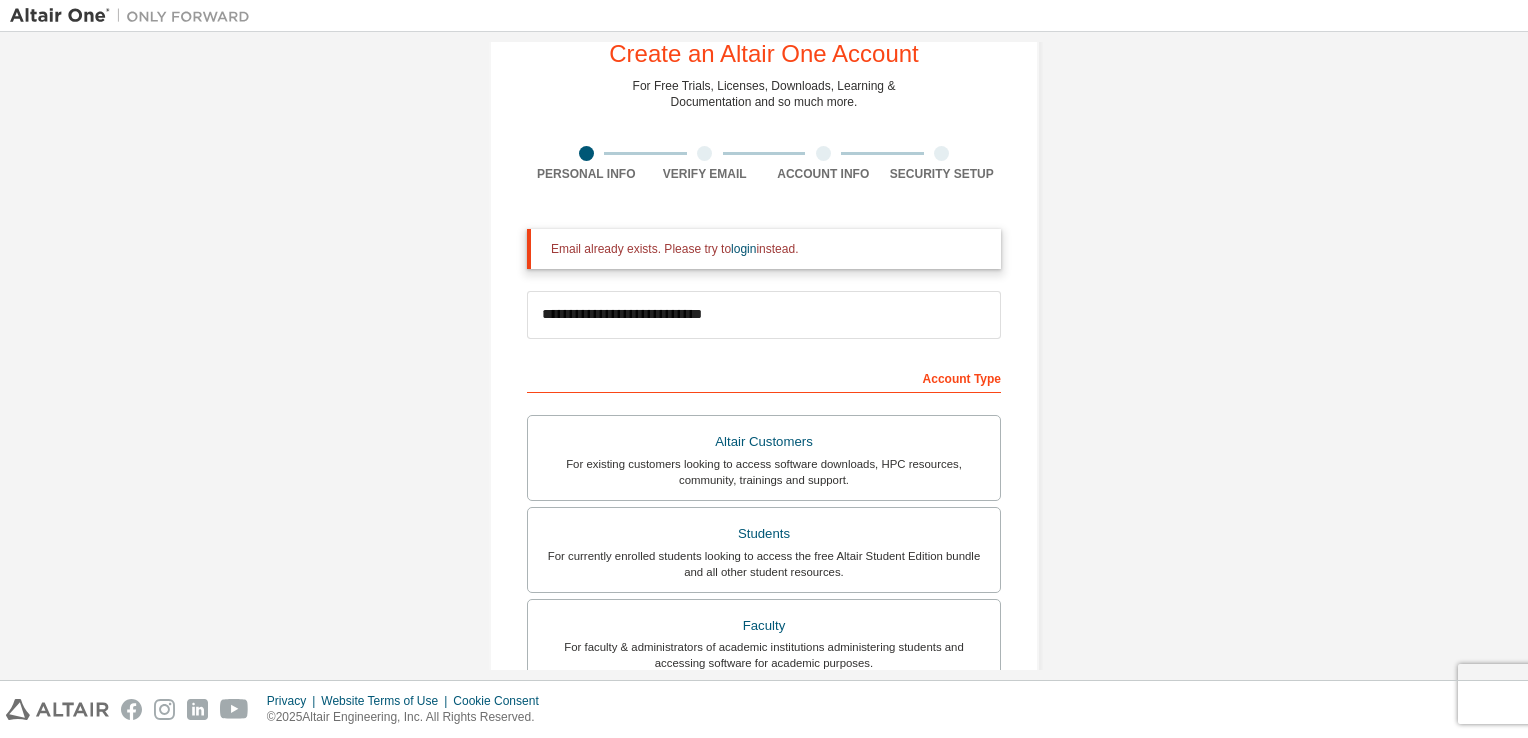 scroll, scrollTop: 0, scrollLeft: 0, axis: both 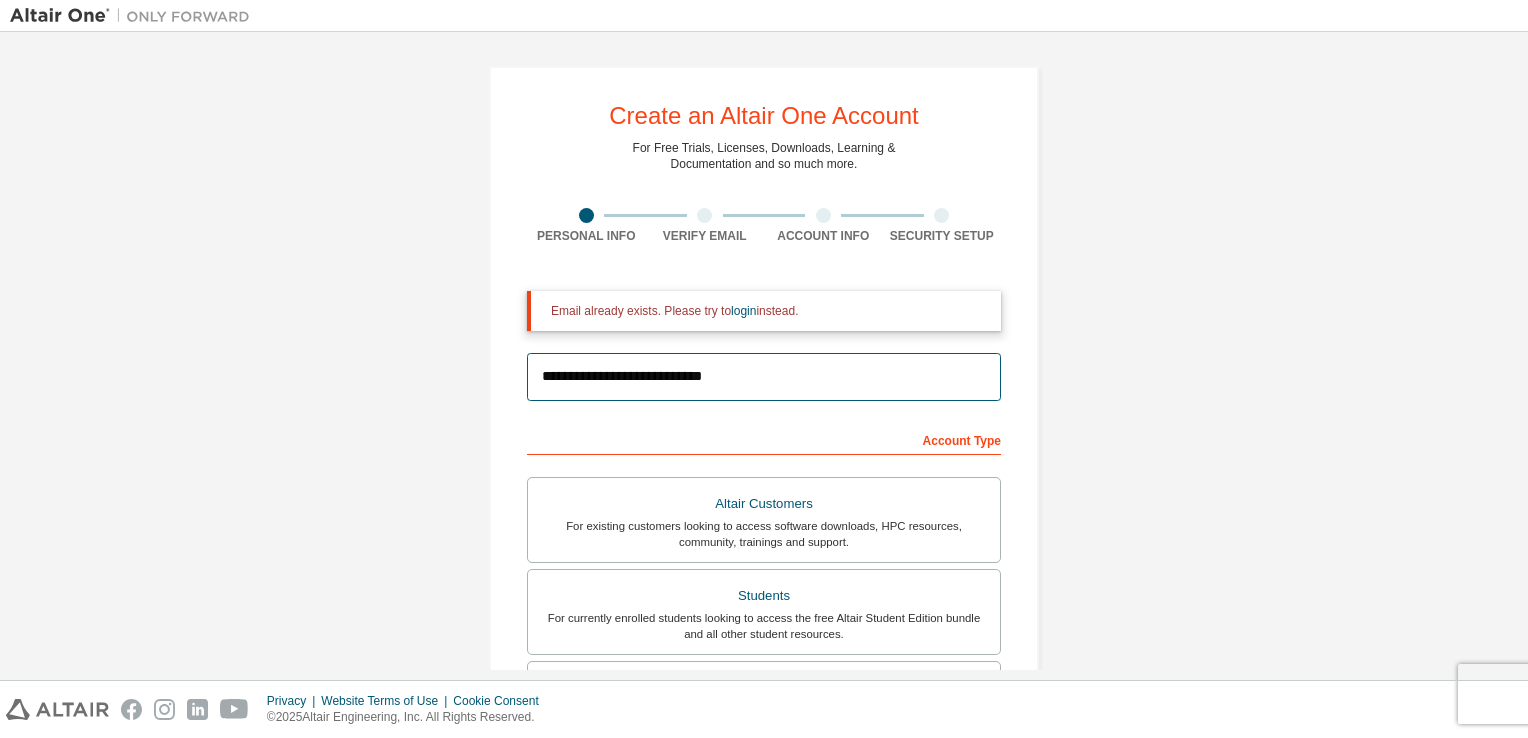 click on "**********" at bounding box center [764, 377] 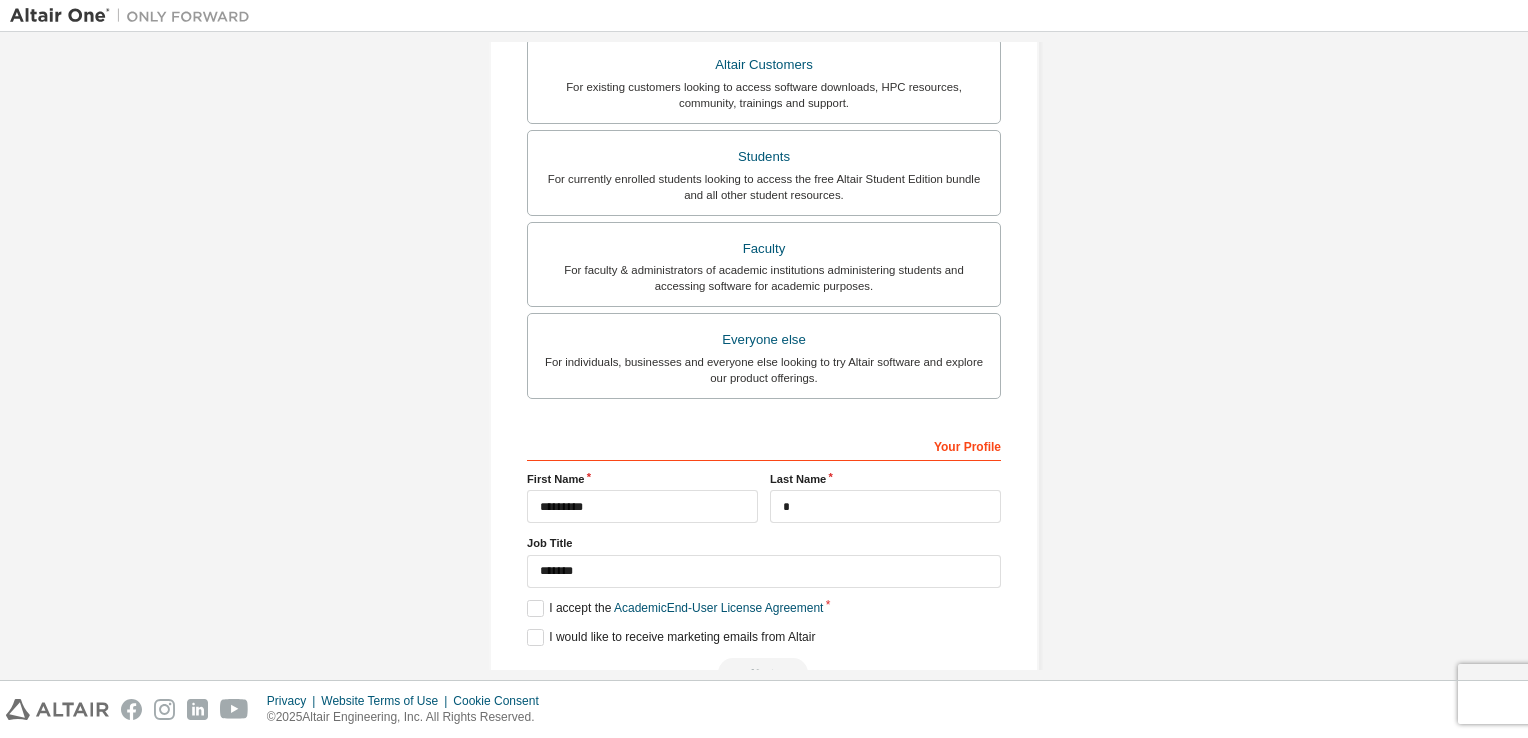 scroll, scrollTop: 0, scrollLeft: 0, axis: both 